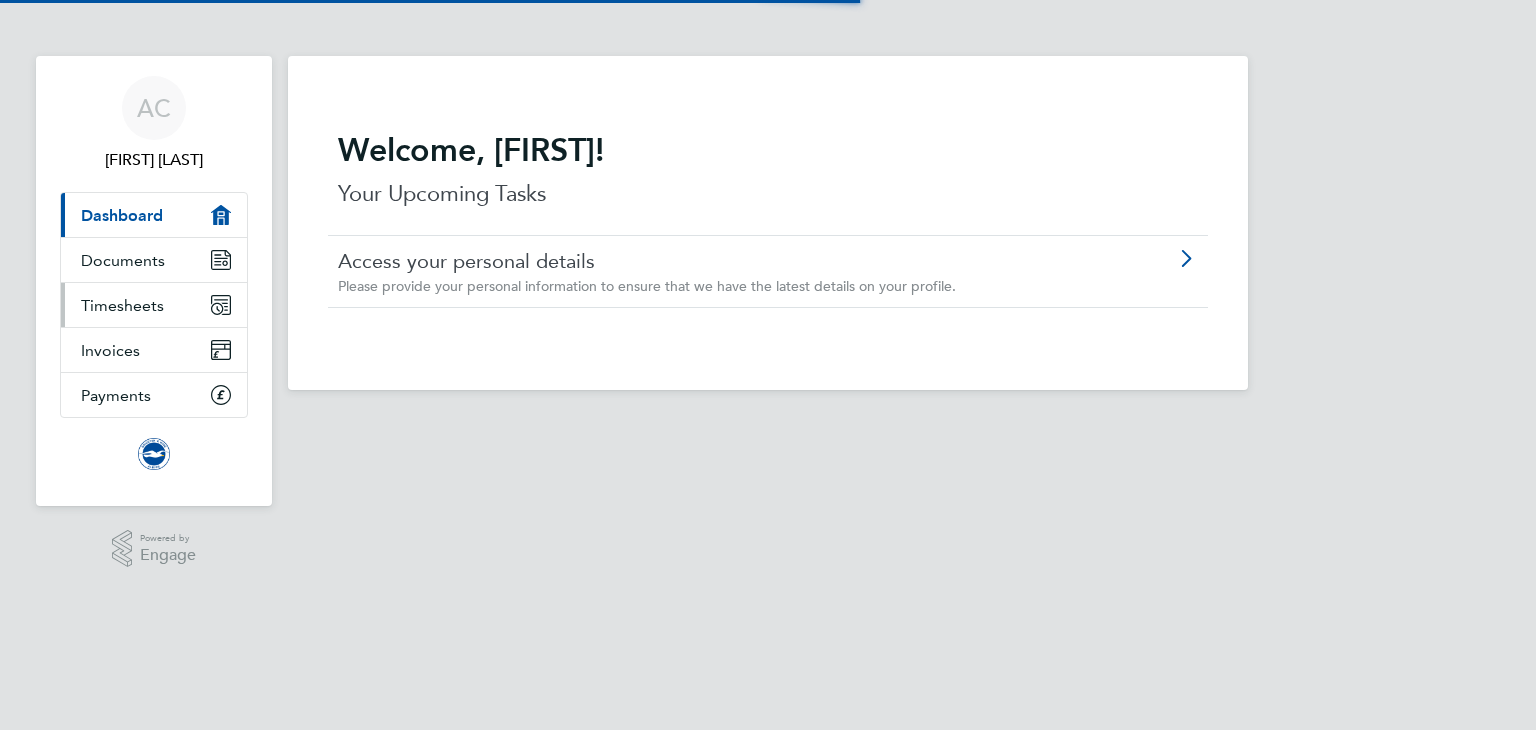 scroll, scrollTop: 0, scrollLeft: 0, axis: both 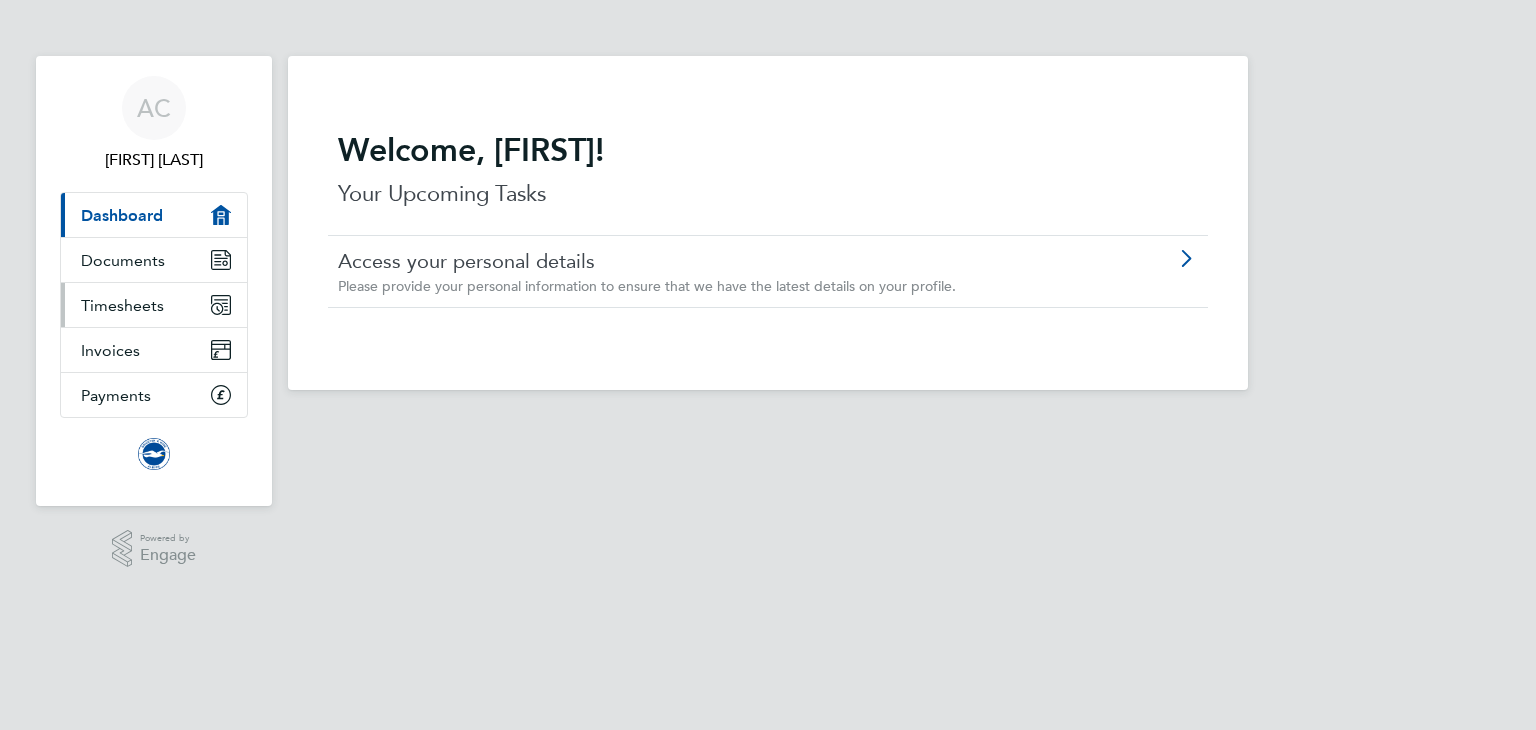 click on "Timesheets" at bounding box center (122, 305) 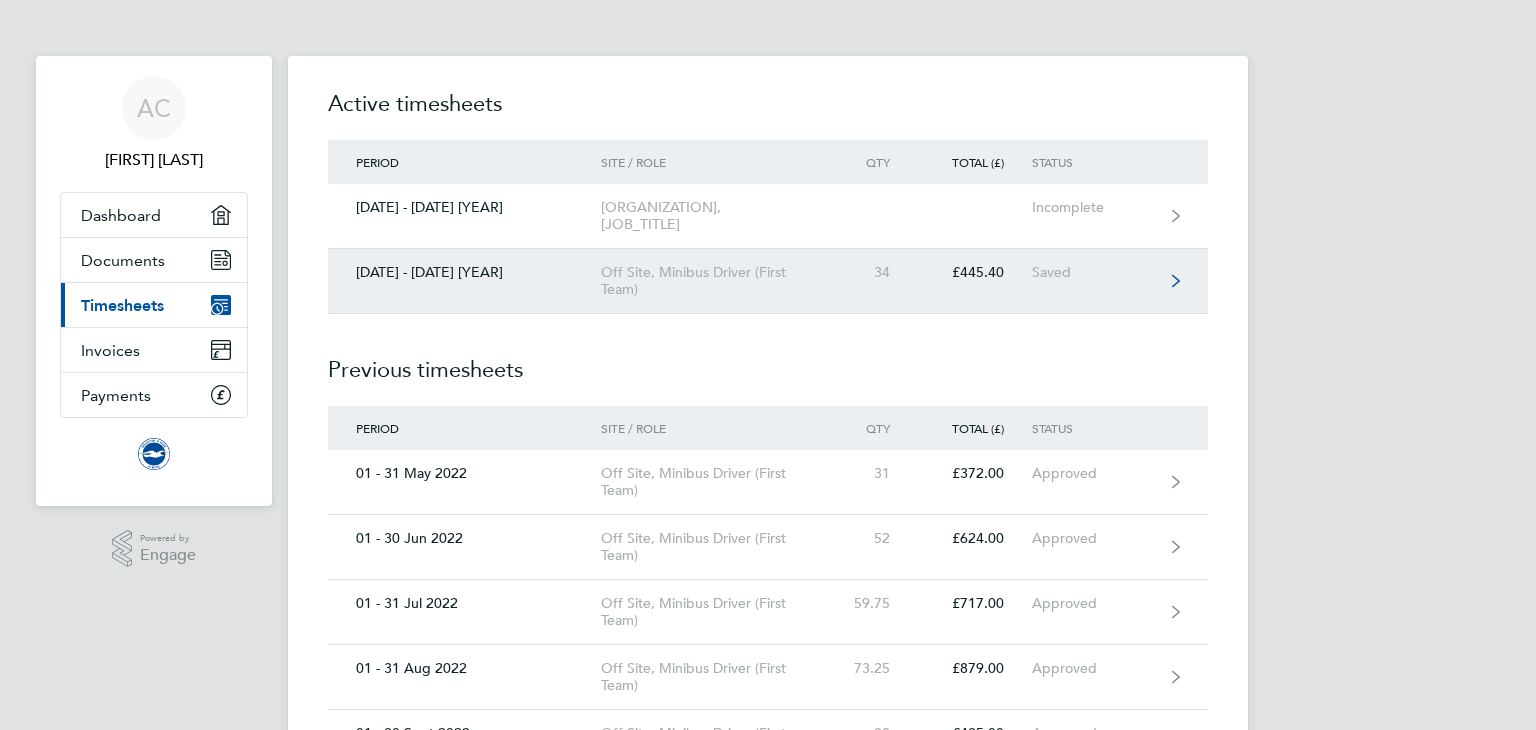click on "Off Site, Minibus Driver (First Team)" 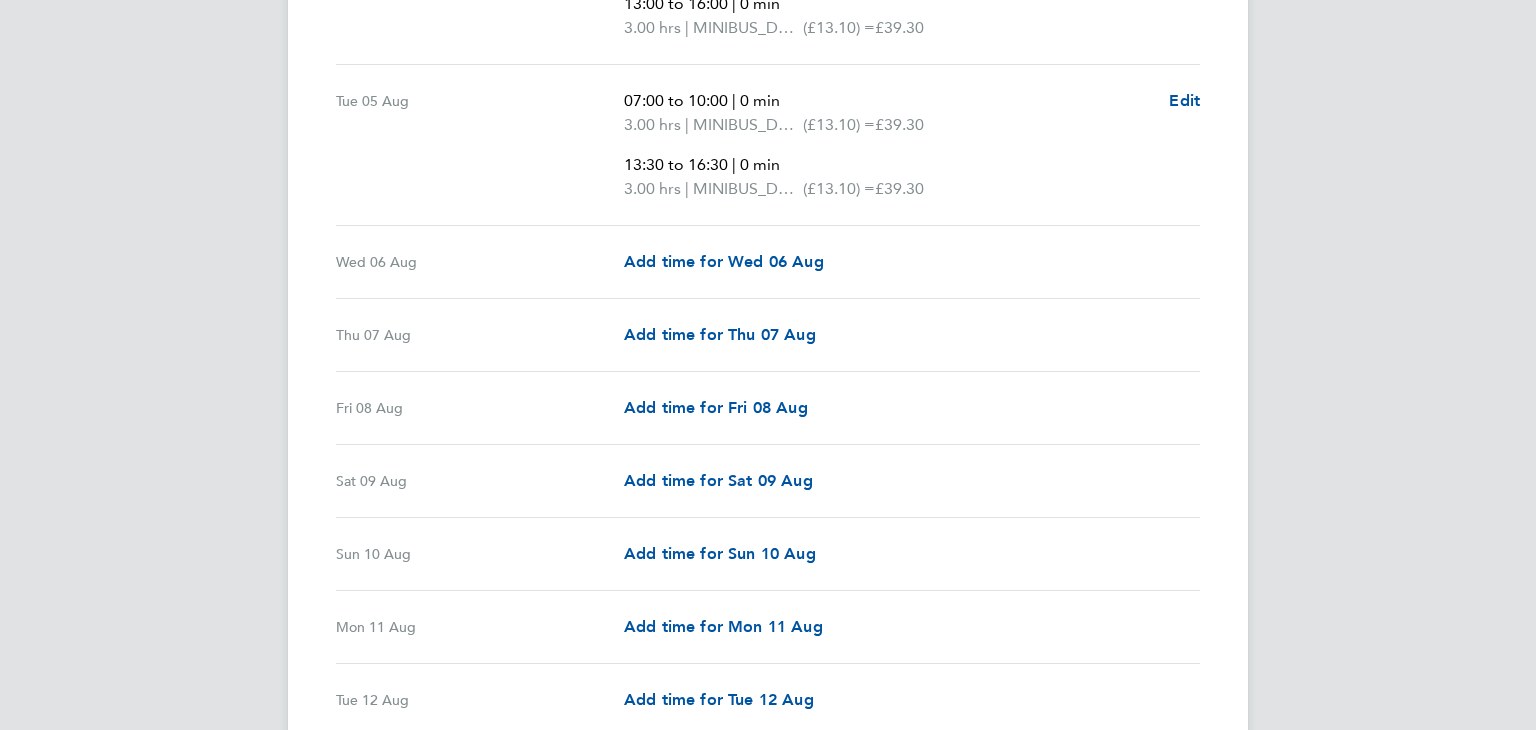 scroll, scrollTop: 960, scrollLeft: 0, axis: vertical 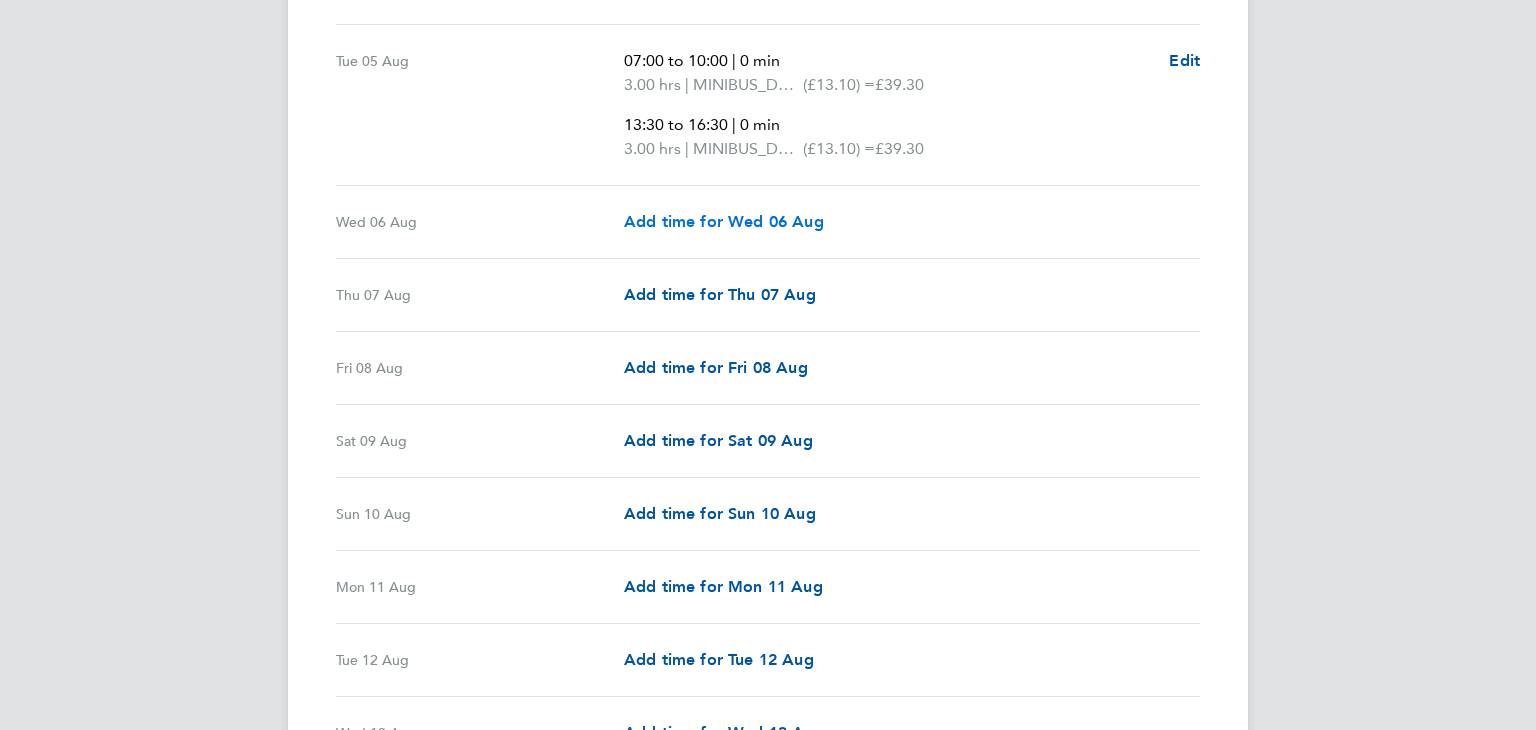 click on "Add time for Wed 06 Aug" at bounding box center [724, 221] 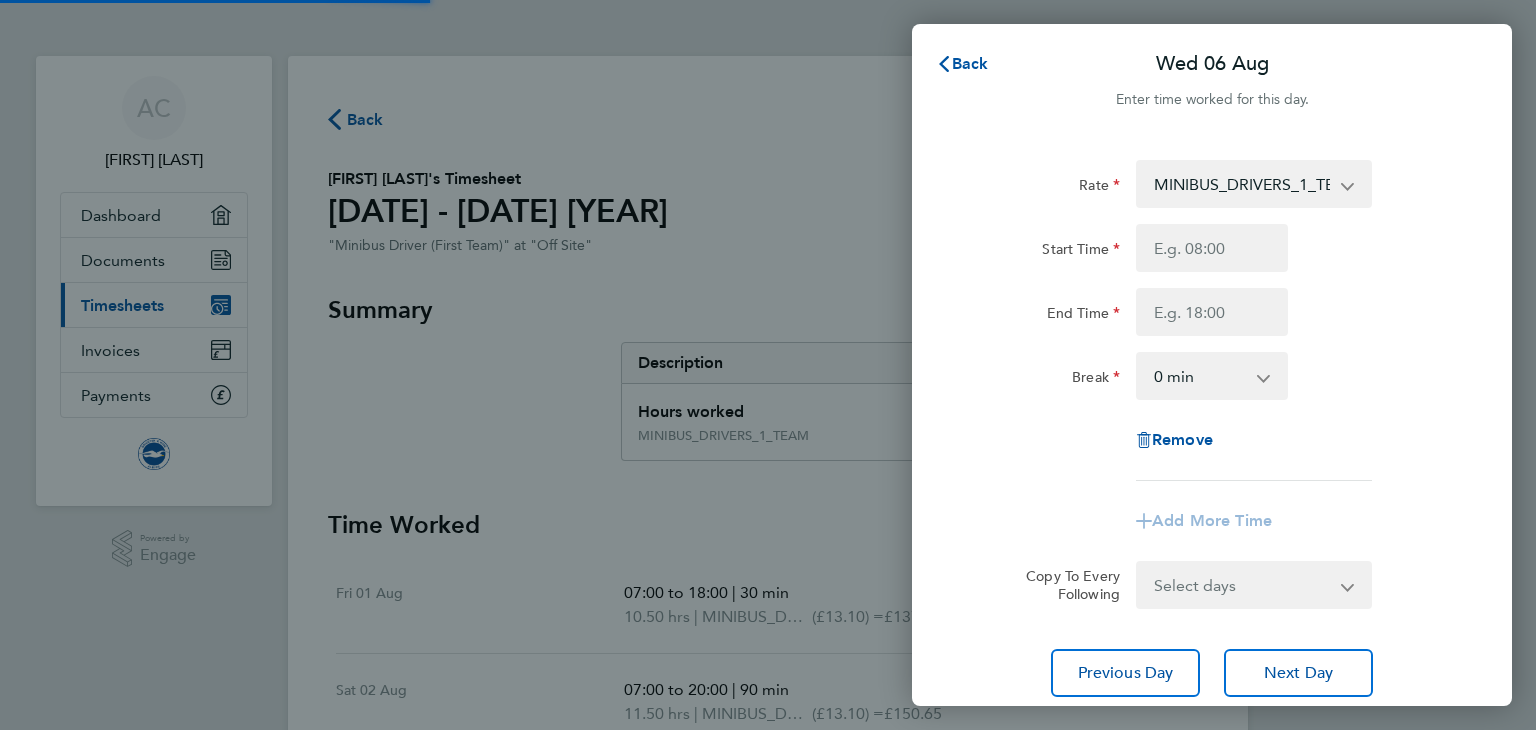 scroll, scrollTop: 0, scrollLeft: 0, axis: both 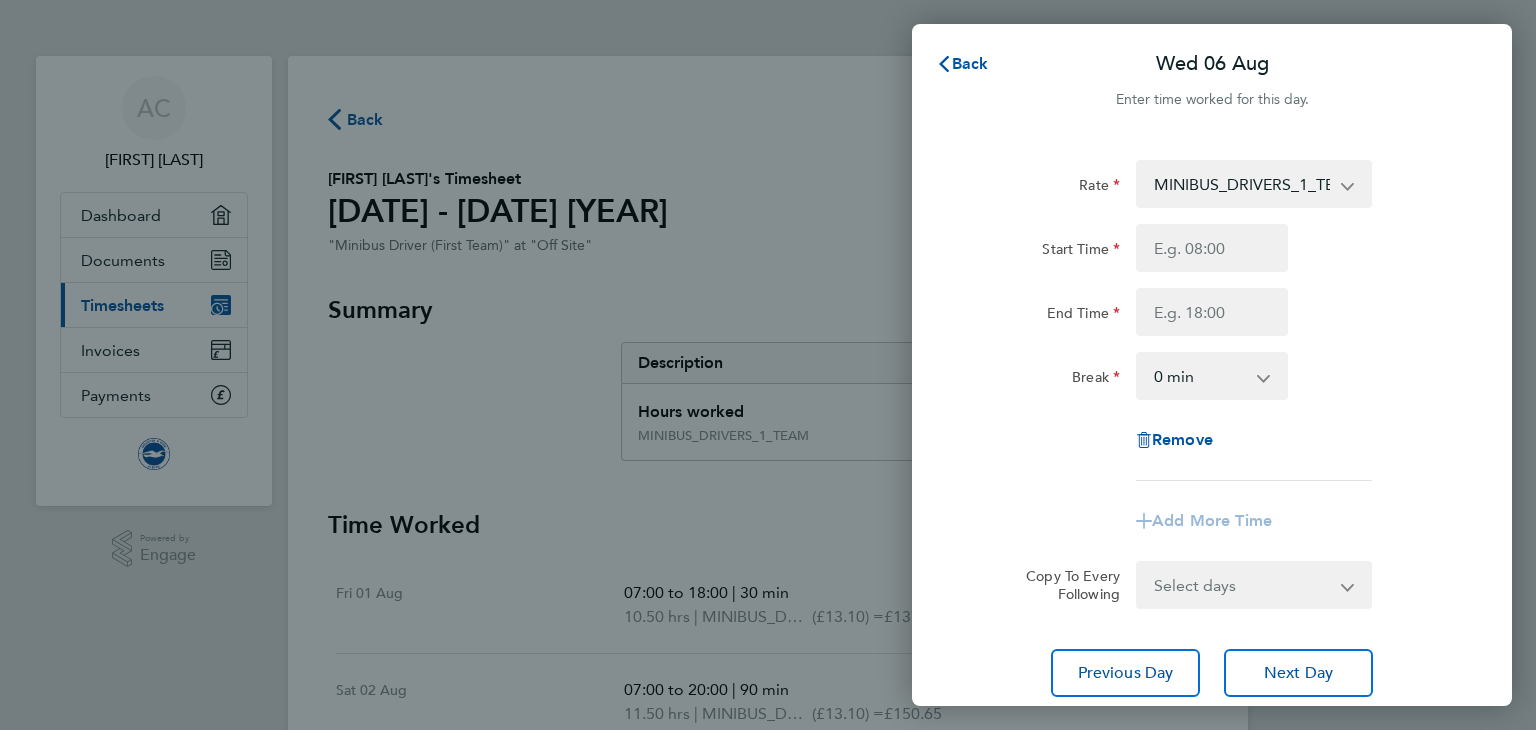click on "MINIBUS_DRIVERS_1_TEAM - 13.10" at bounding box center [1242, 184] 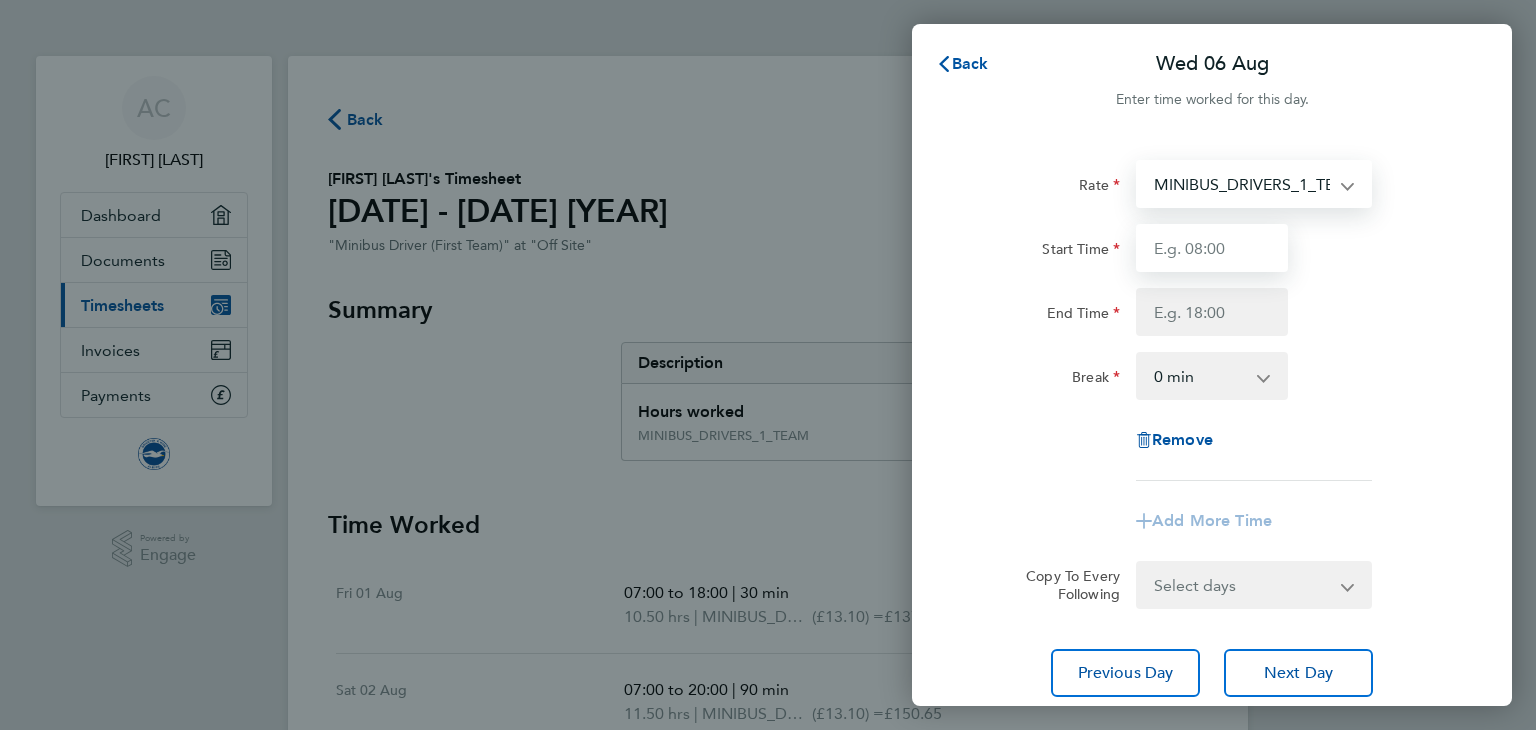 click on "Start Time" at bounding box center [1212, 248] 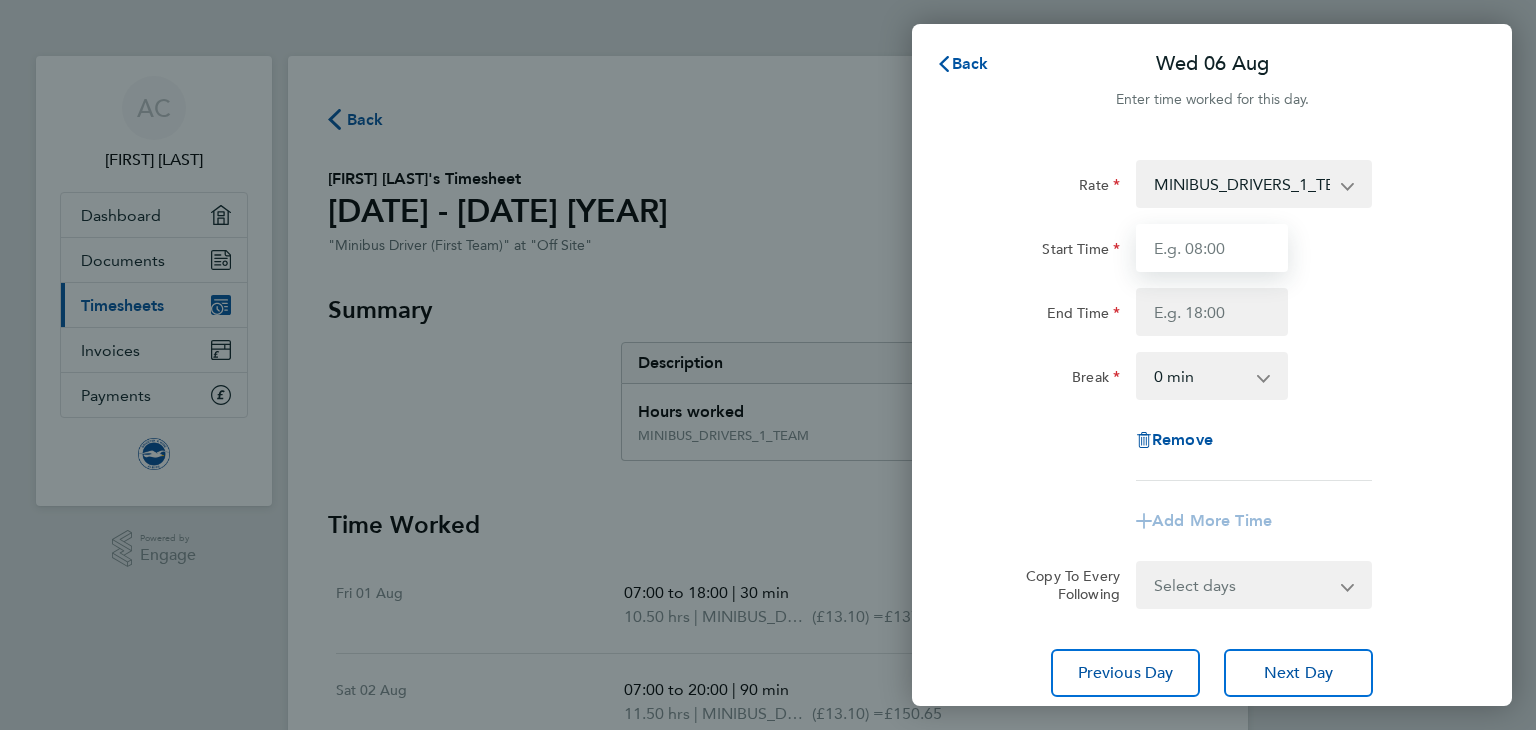 type on "07:00" 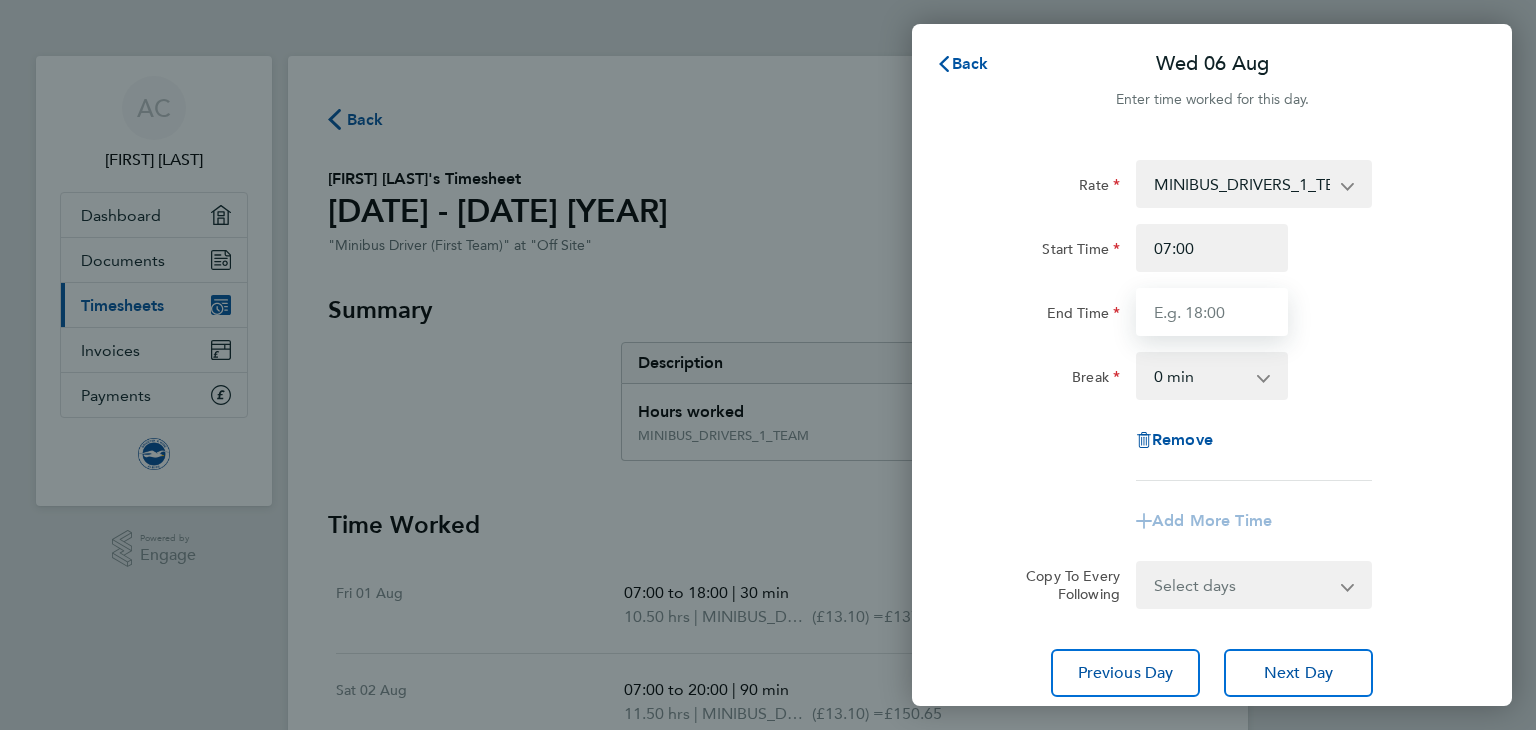 click on "End Time" at bounding box center [1212, 312] 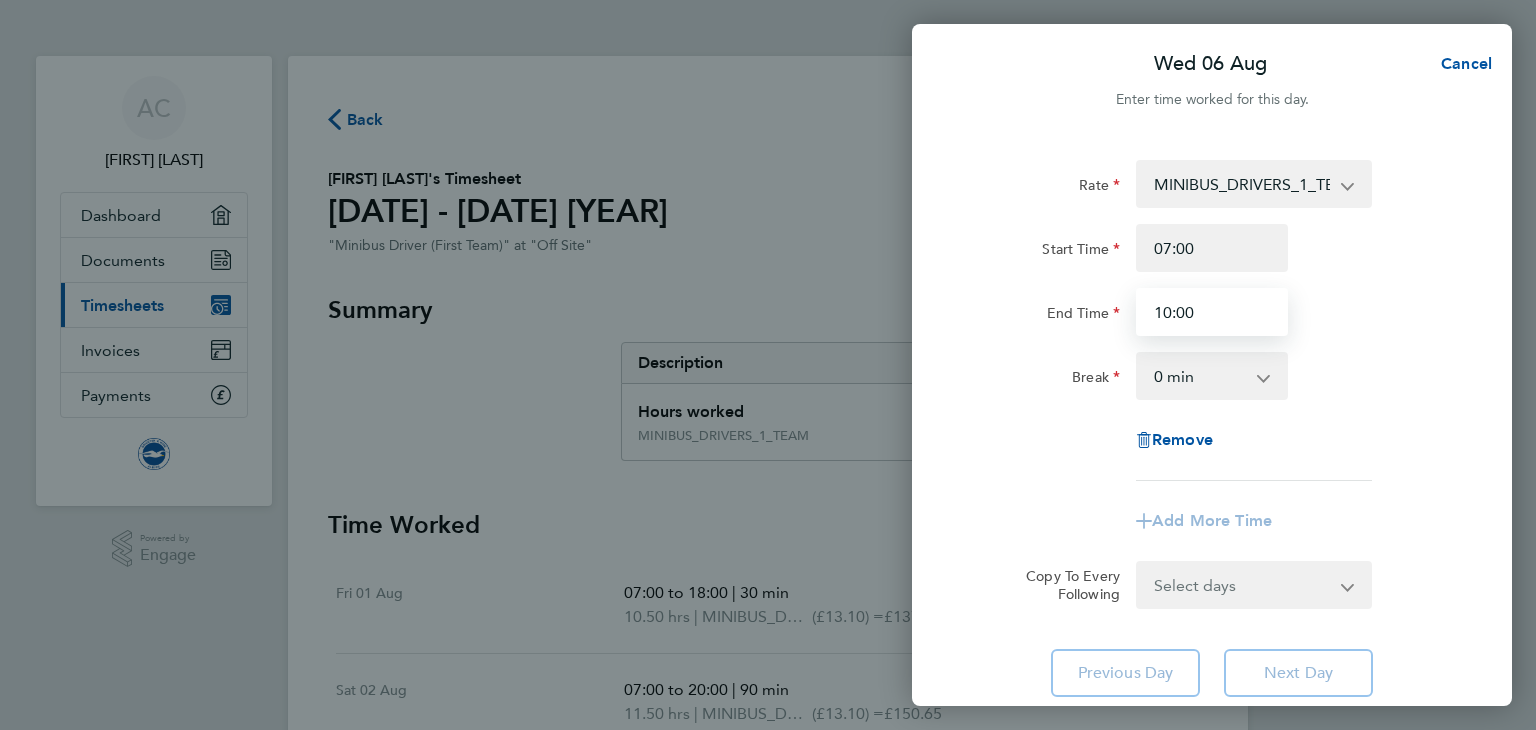 type on "10:00" 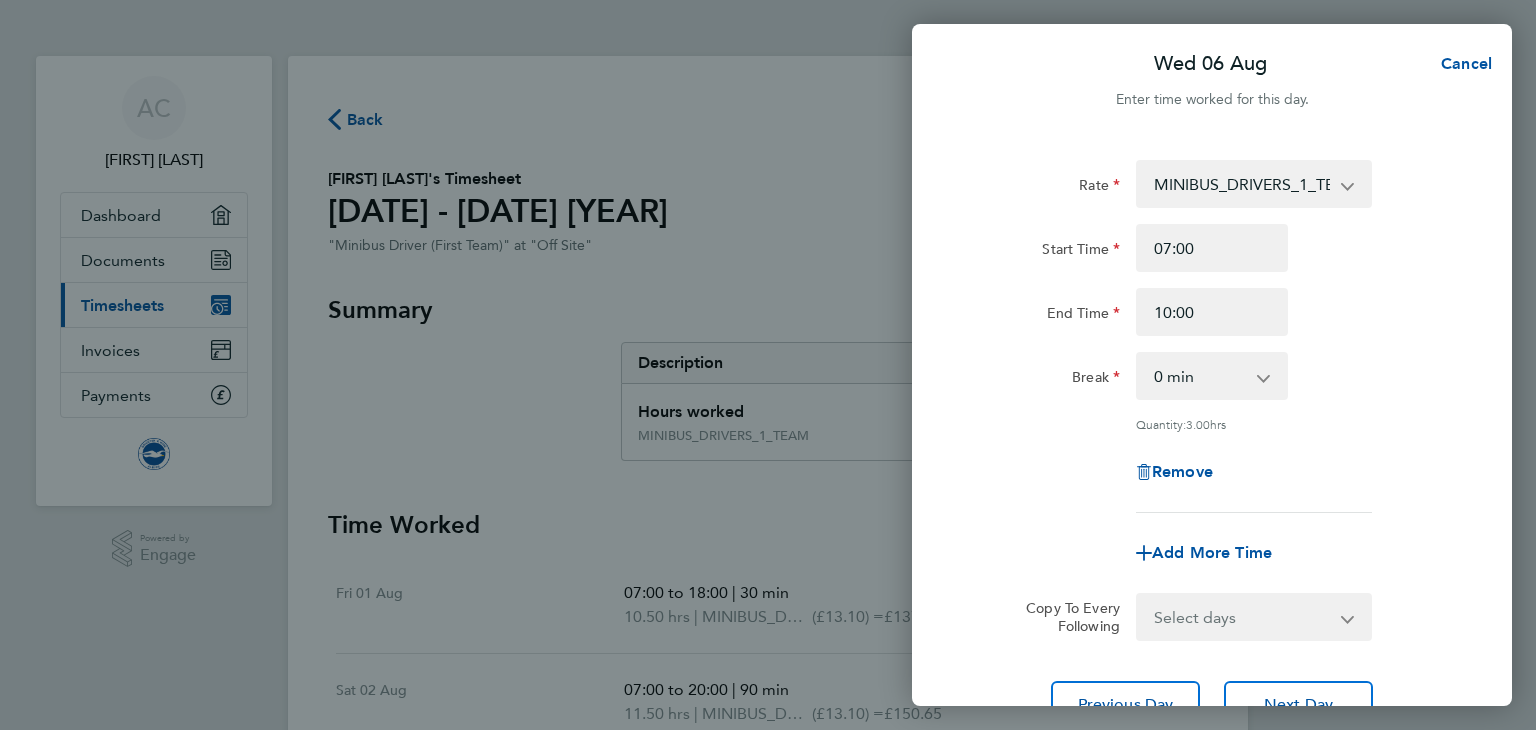 click on "Rate" 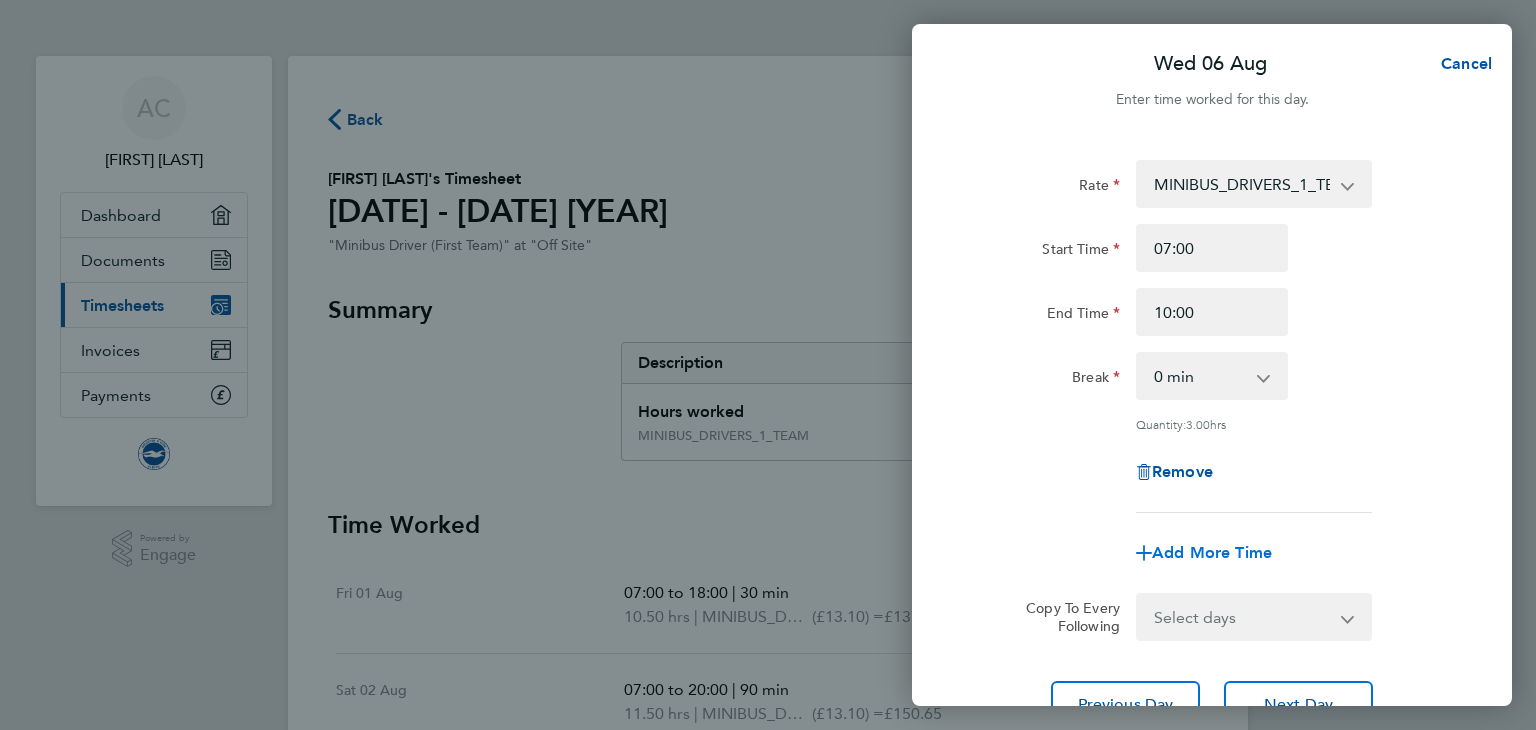 click on "Add More Time" 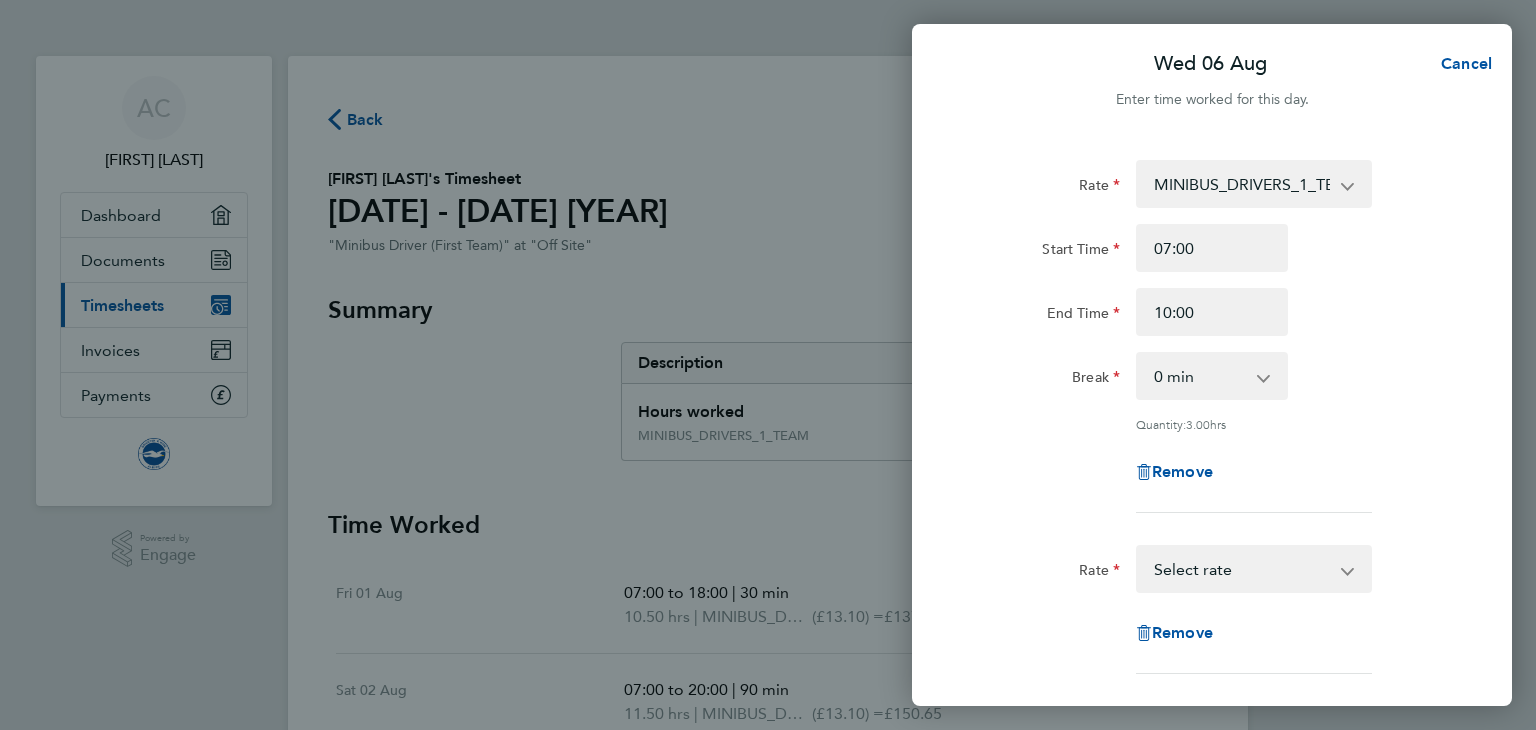 click on "MINIBUS_DRIVERS_1_TEAM - 13.10   Select rate" at bounding box center [1242, 569] 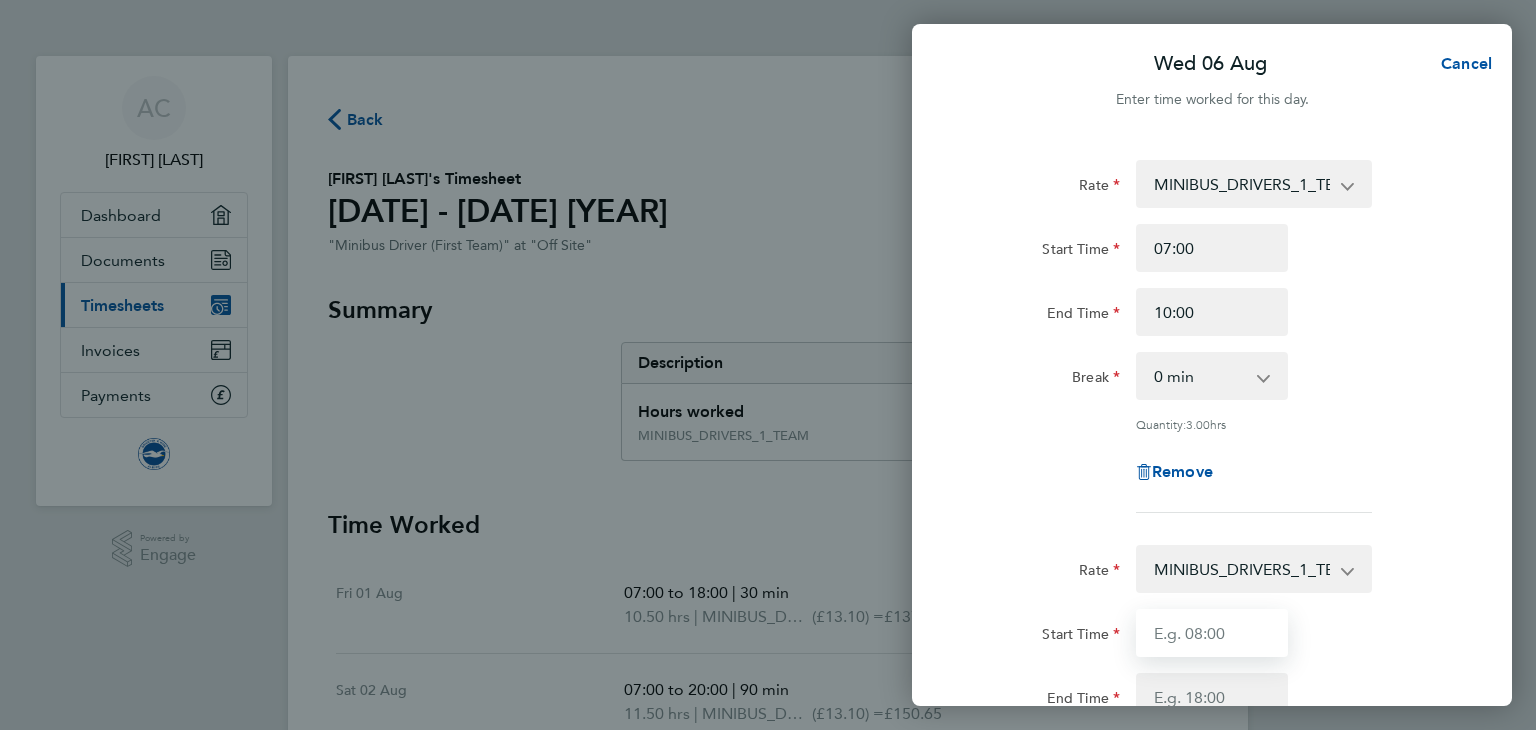 click on "Start Time" at bounding box center [1212, 633] 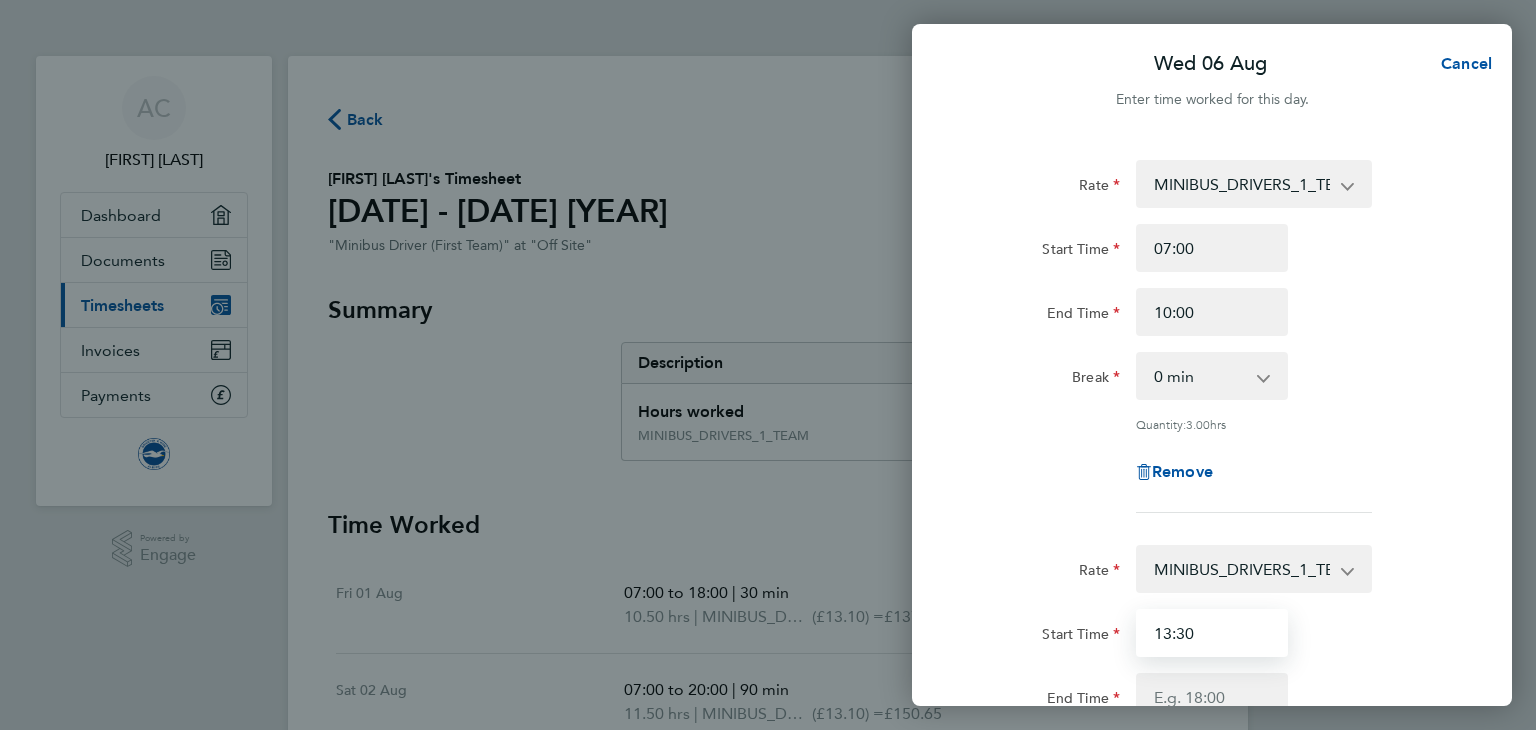 type on "13:30" 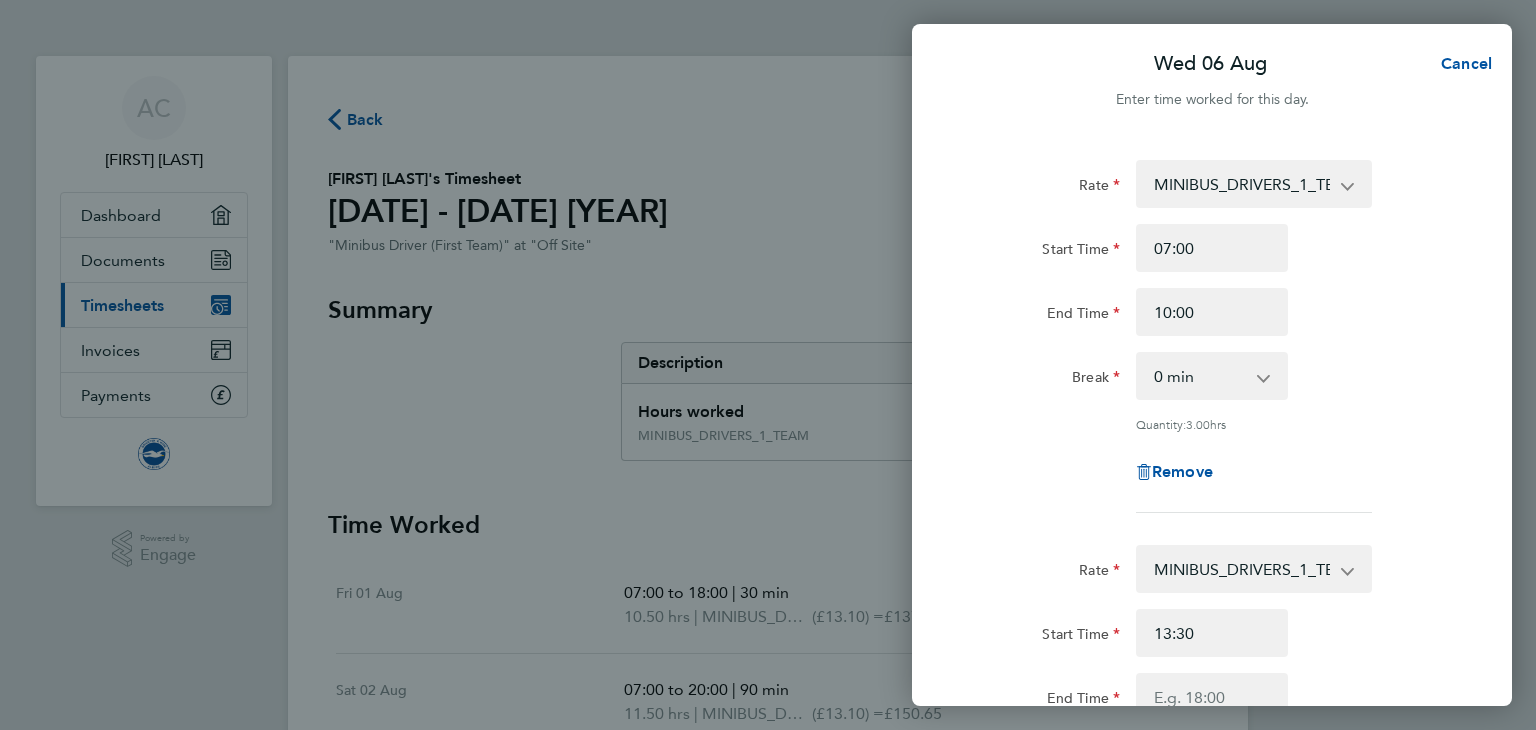 click on "Rate  MINIBUS_DRIVERS_1_TEAM - 13.10
Start Time [TIME] End Time [TIME] Break  0 min   15 min   30 min   45 min   60 min   75 min   90 min
Quantity:  3.00  hrs
Remove" 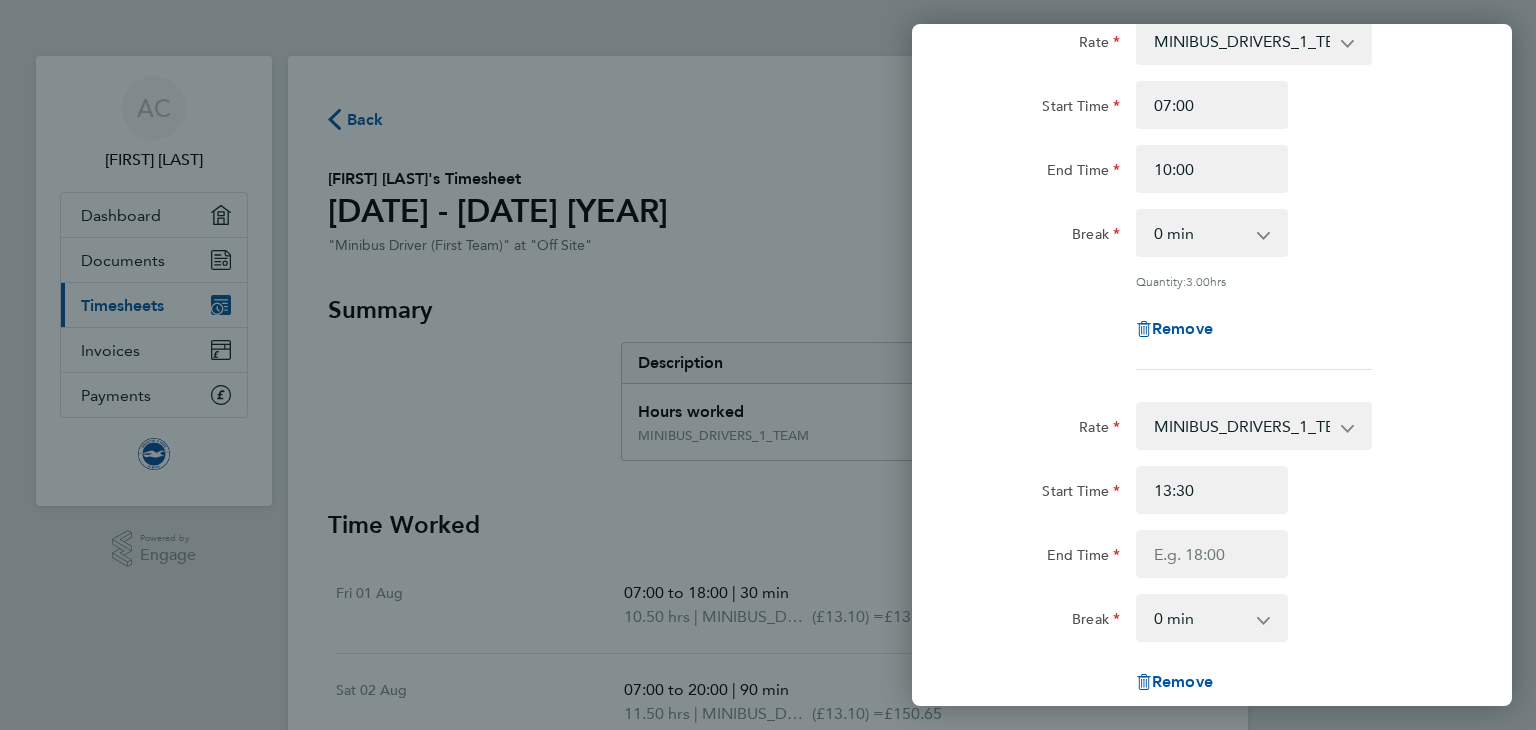 scroll, scrollTop: 200, scrollLeft: 0, axis: vertical 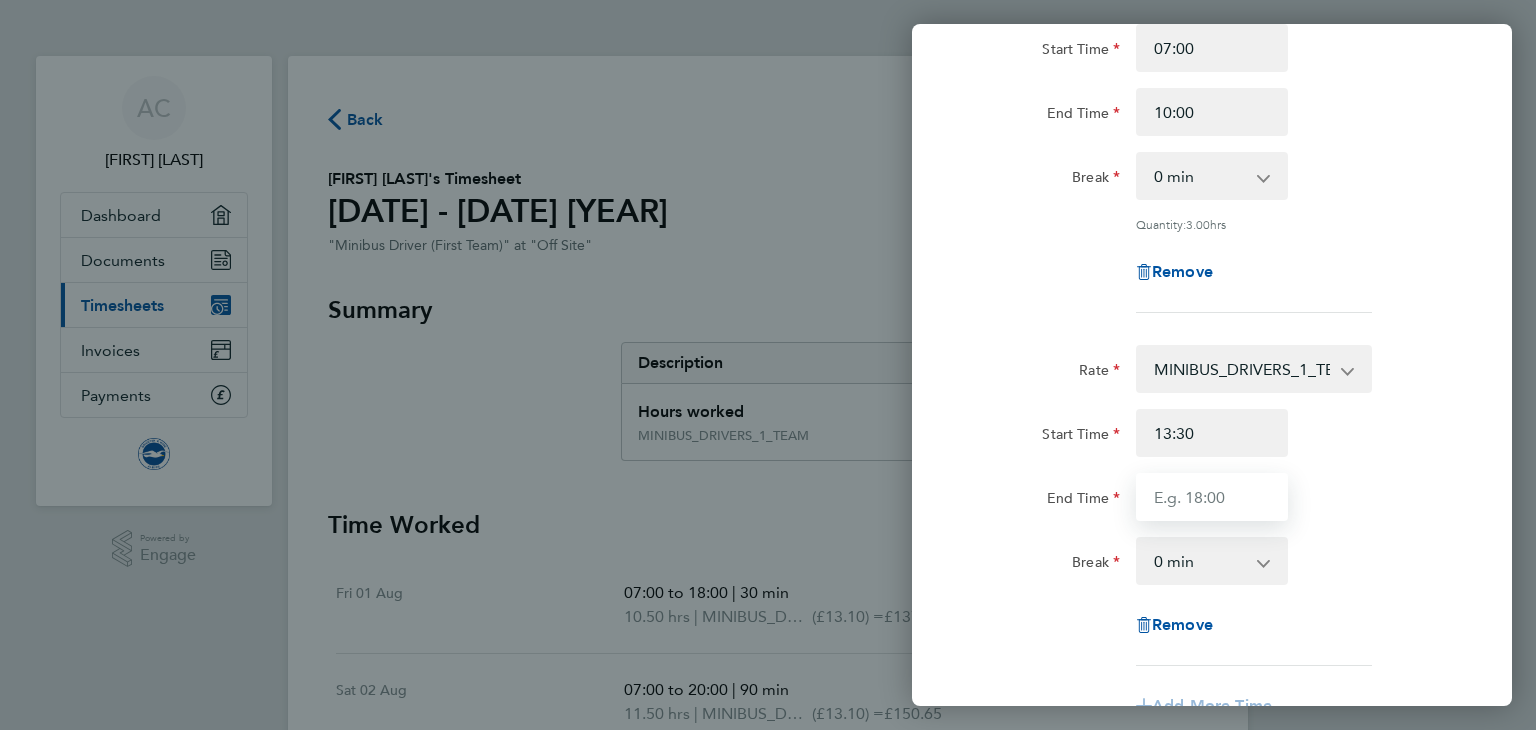 click on "End Time" at bounding box center (1212, 497) 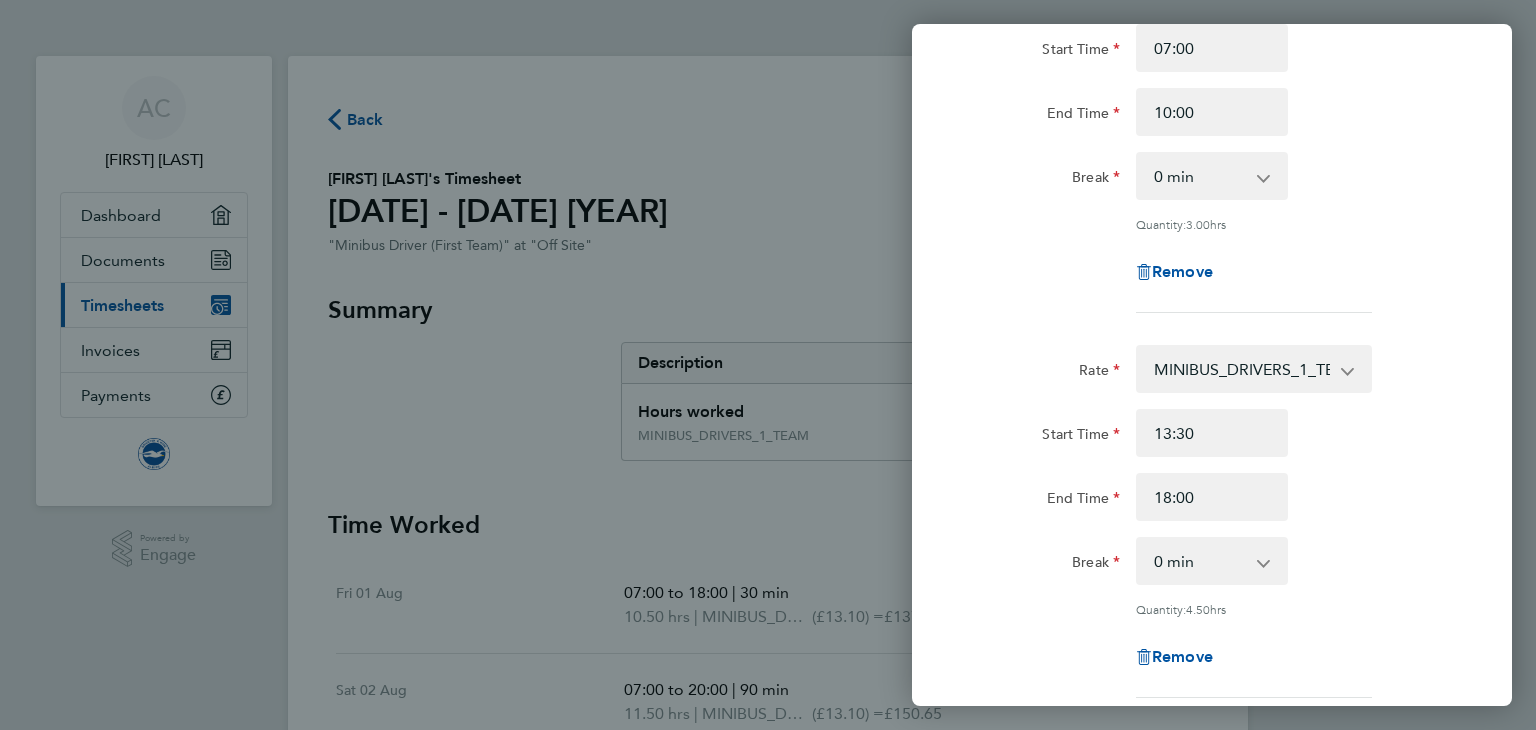 click on "Quantity:  3.00  hrs" 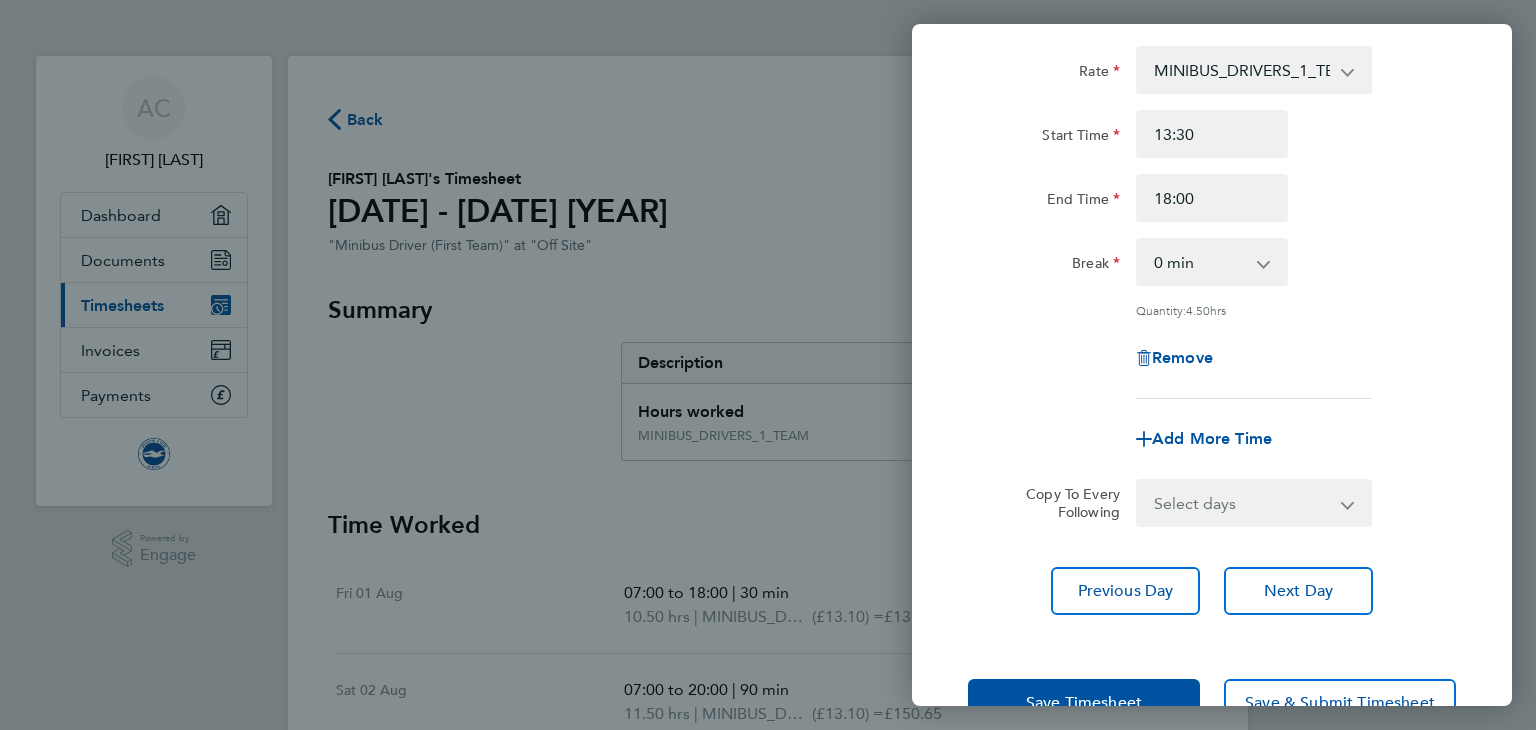 scroll, scrollTop: 556, scrollLeft: 0, axis: vertical 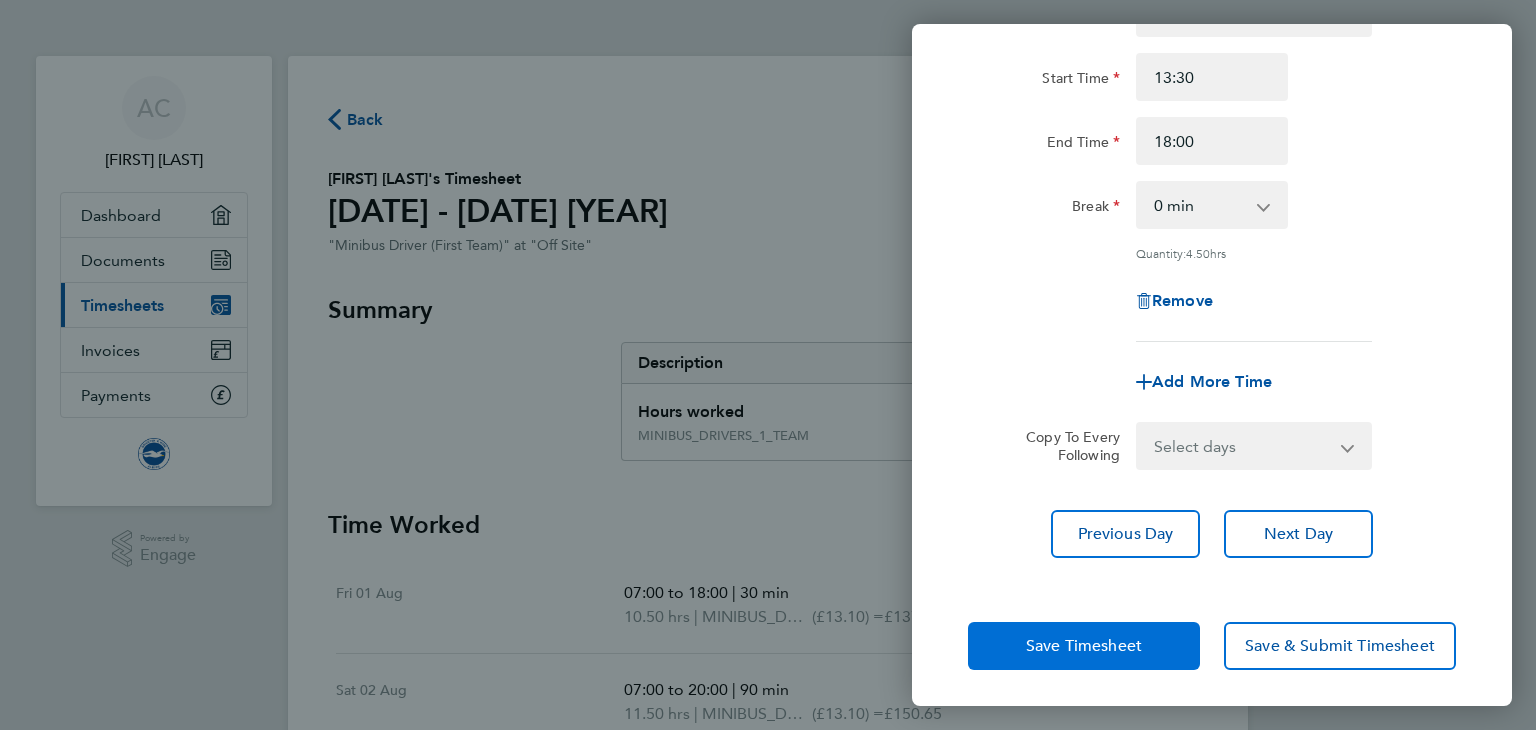 click on "Save Timesheet" 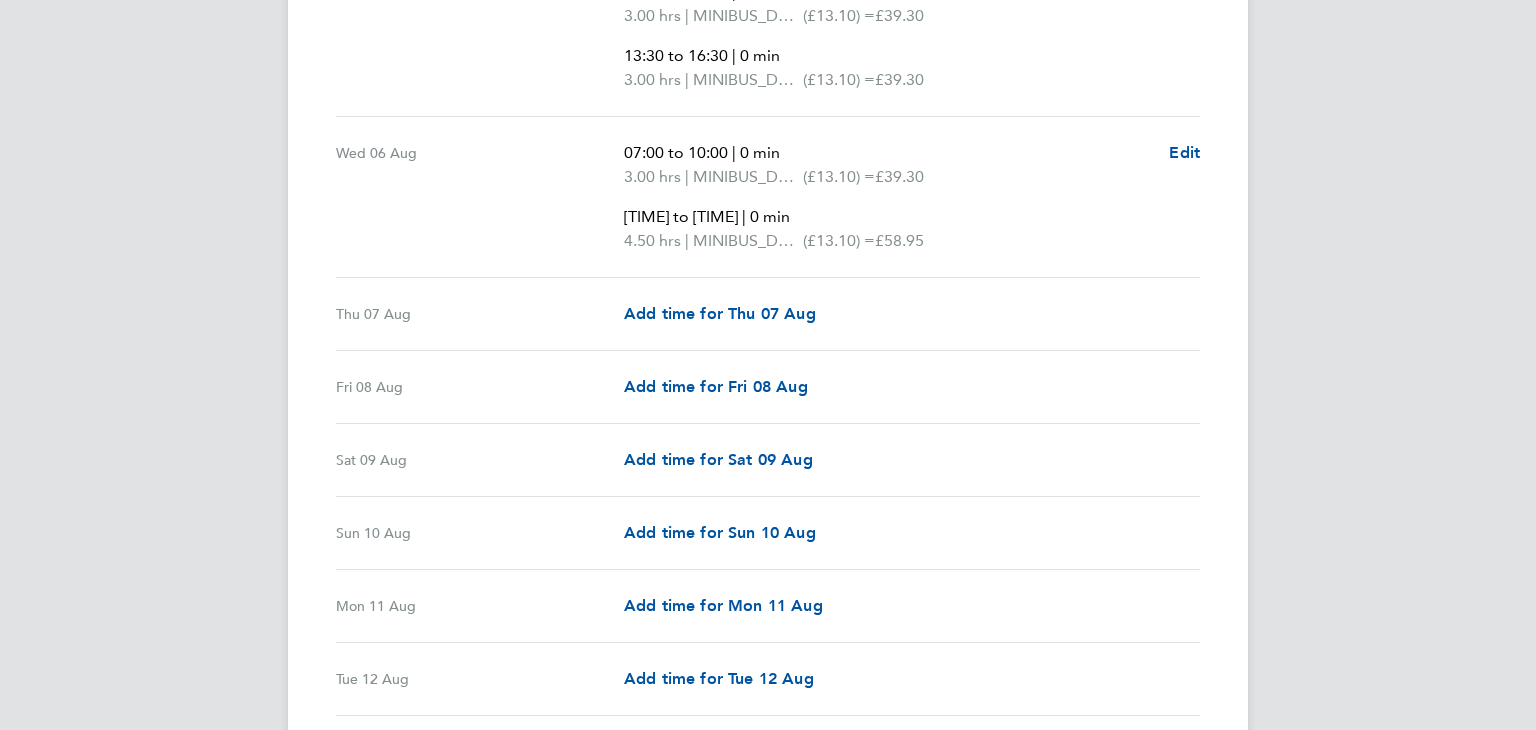 scroll, scrollTop: 1040, scrollLeft: 0, axis: vertical 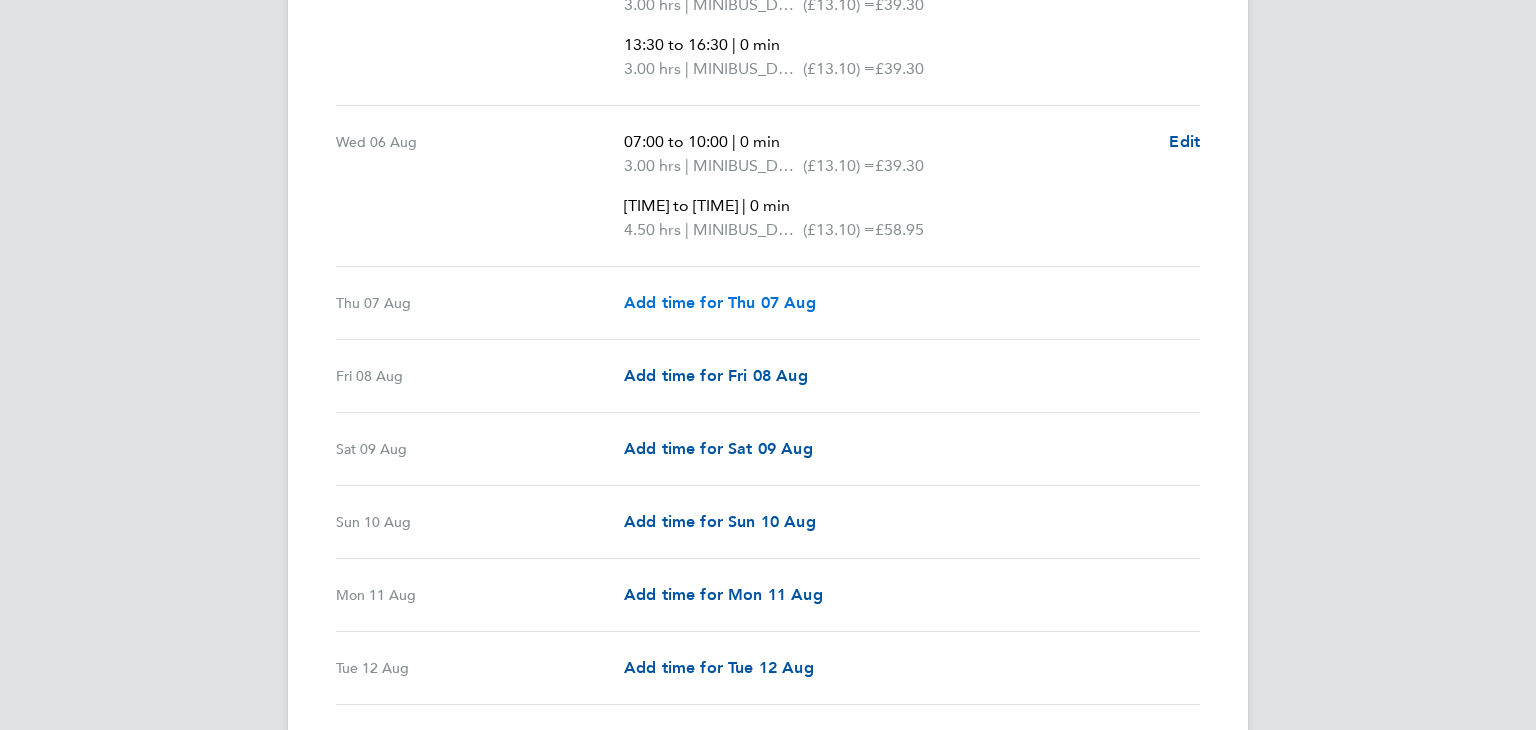 click on "Add time for Thu 07 Aug" at bounding box center (720, 302) 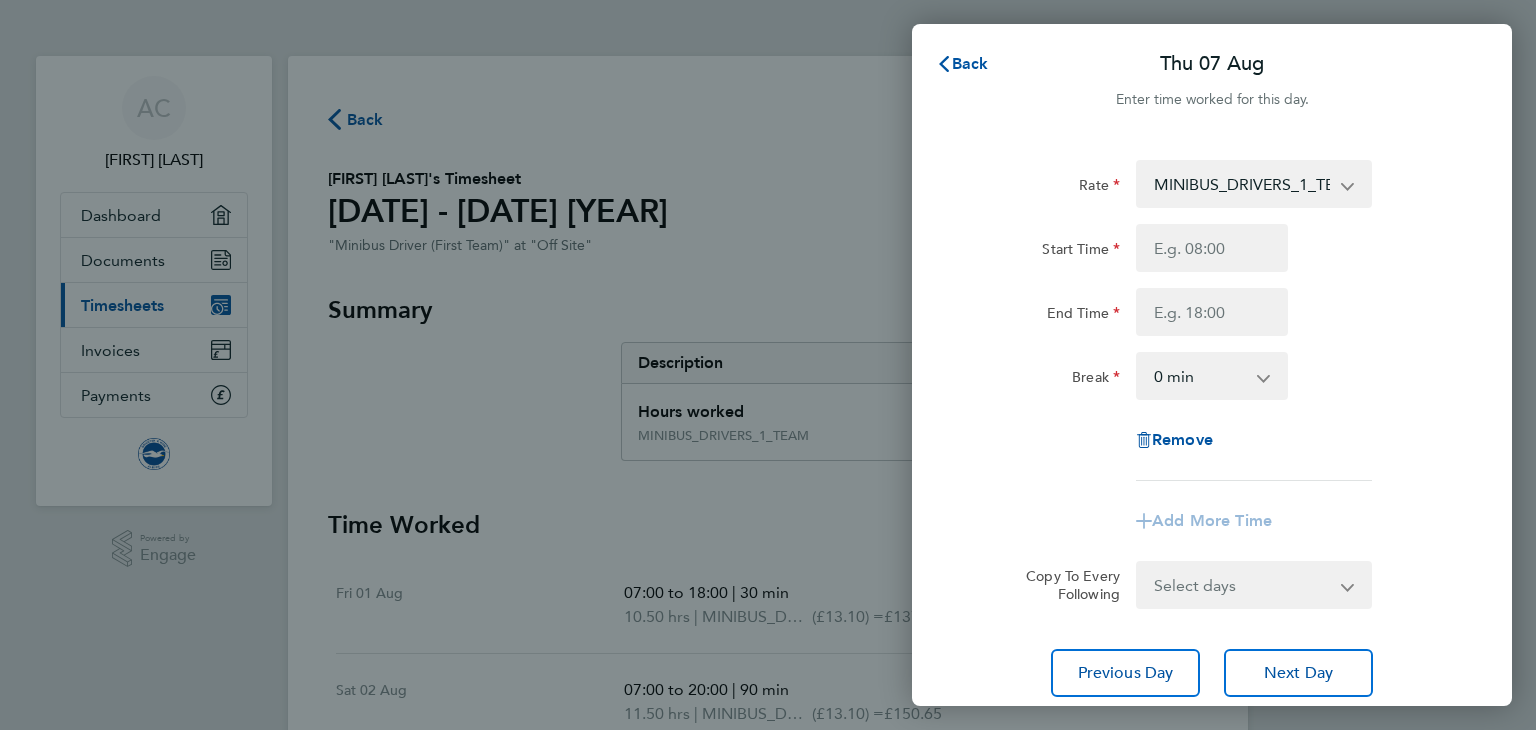 scroll, scrollTop: 0, scrollLeft: 0, axis: both 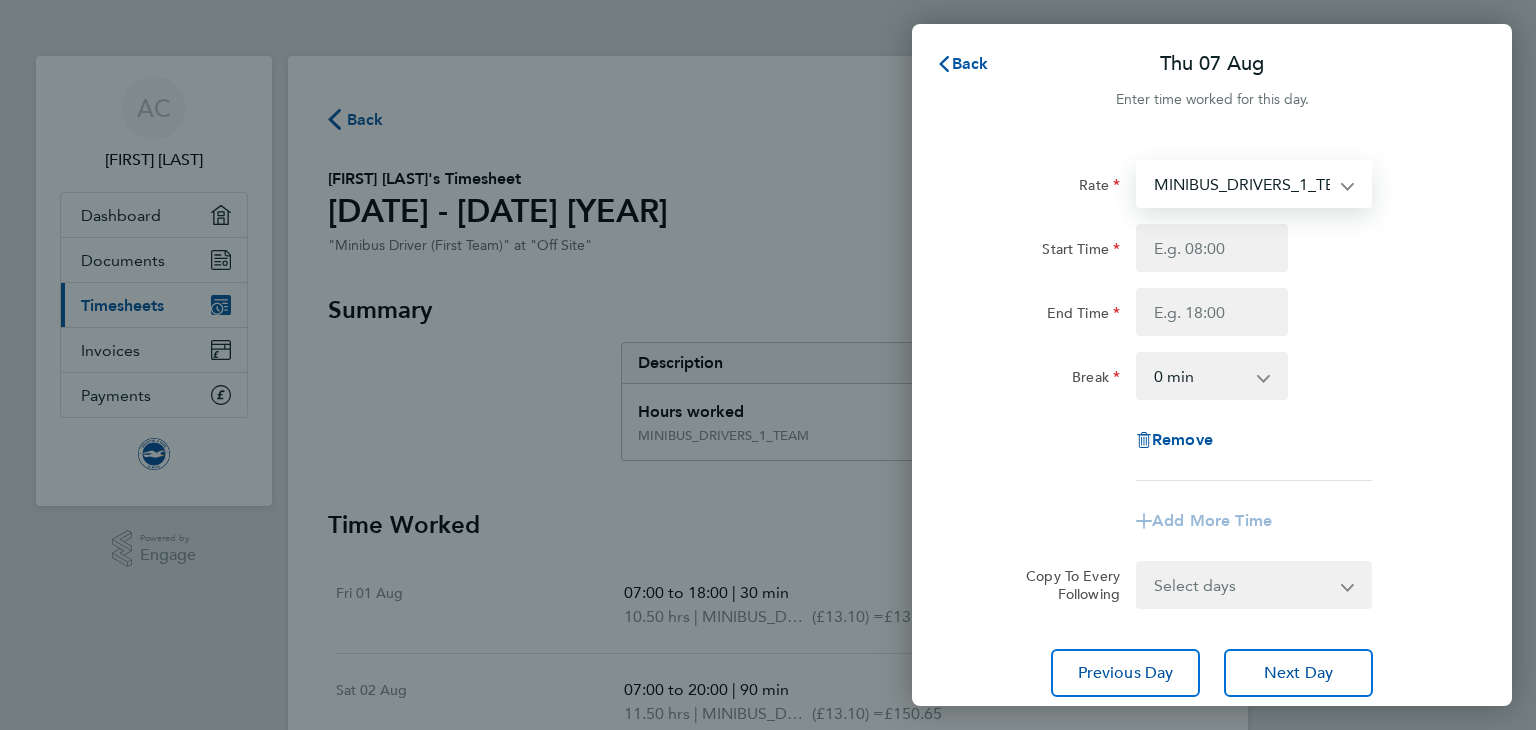 click on "MINIBUS_DRIVERS_1_TEAM - 13.10" at bounding box center (1242, 184) 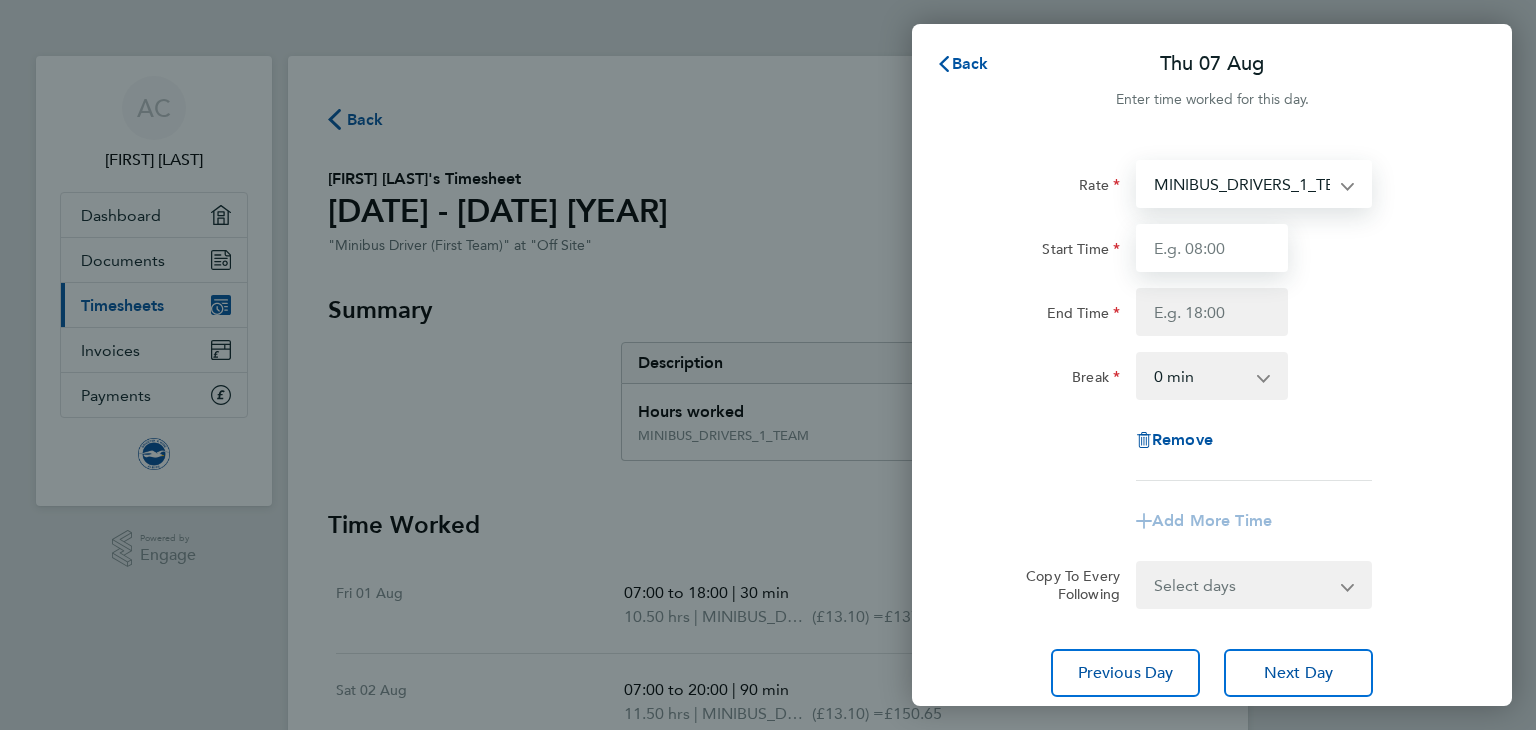 click on "Start Time" at bounding box center [1212, 248] 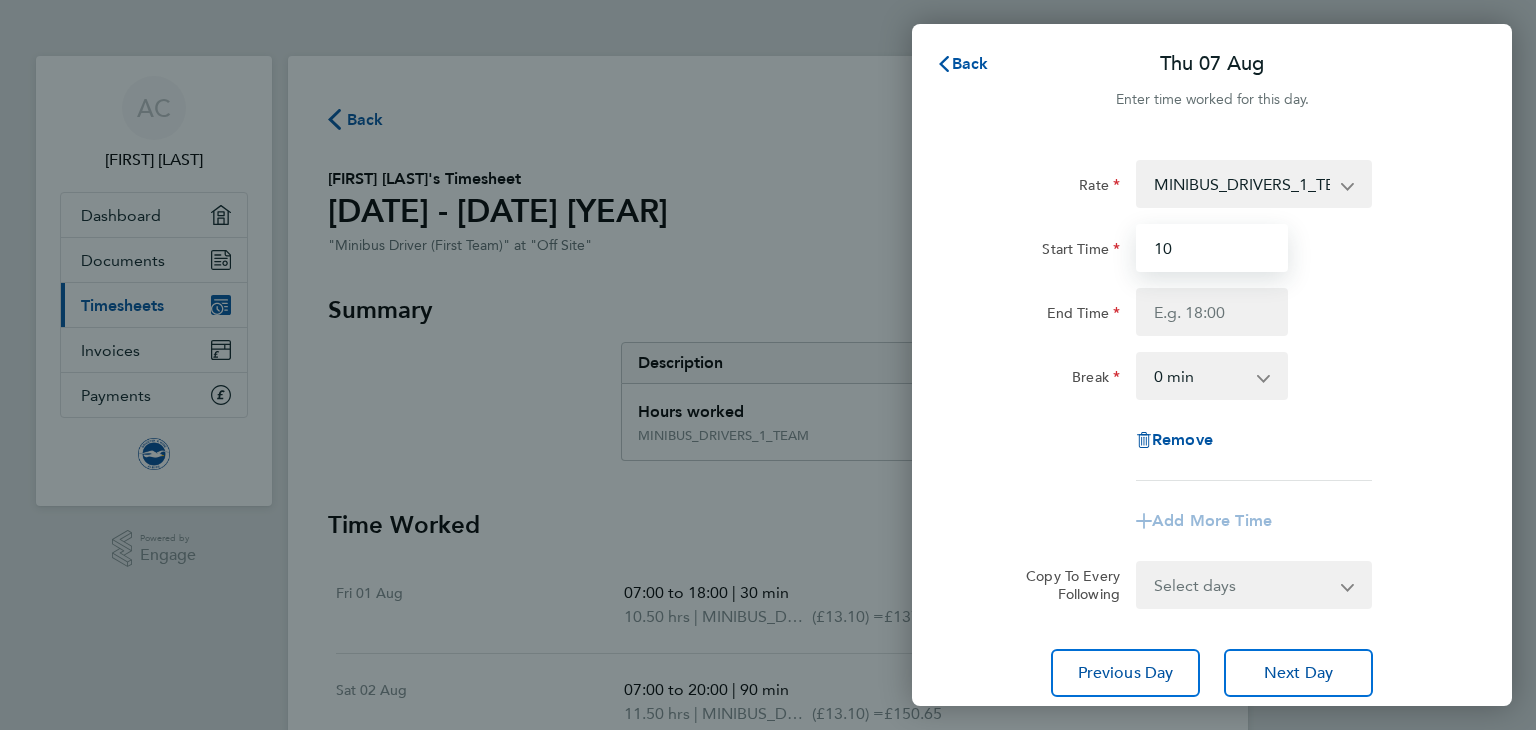 click on "10" at bounding box center (1212, 248) 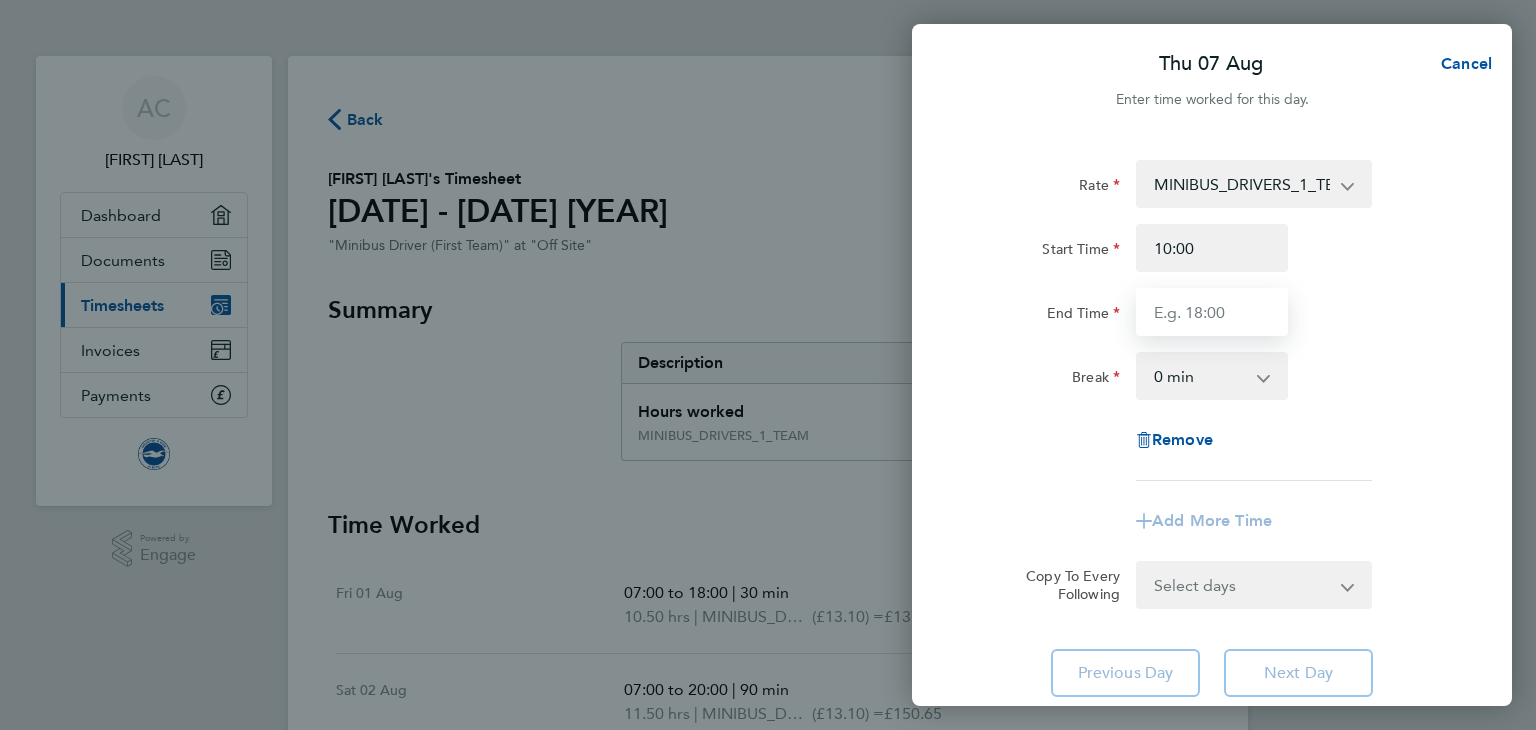 click on "End Time" at bounding box center [1212, 312] 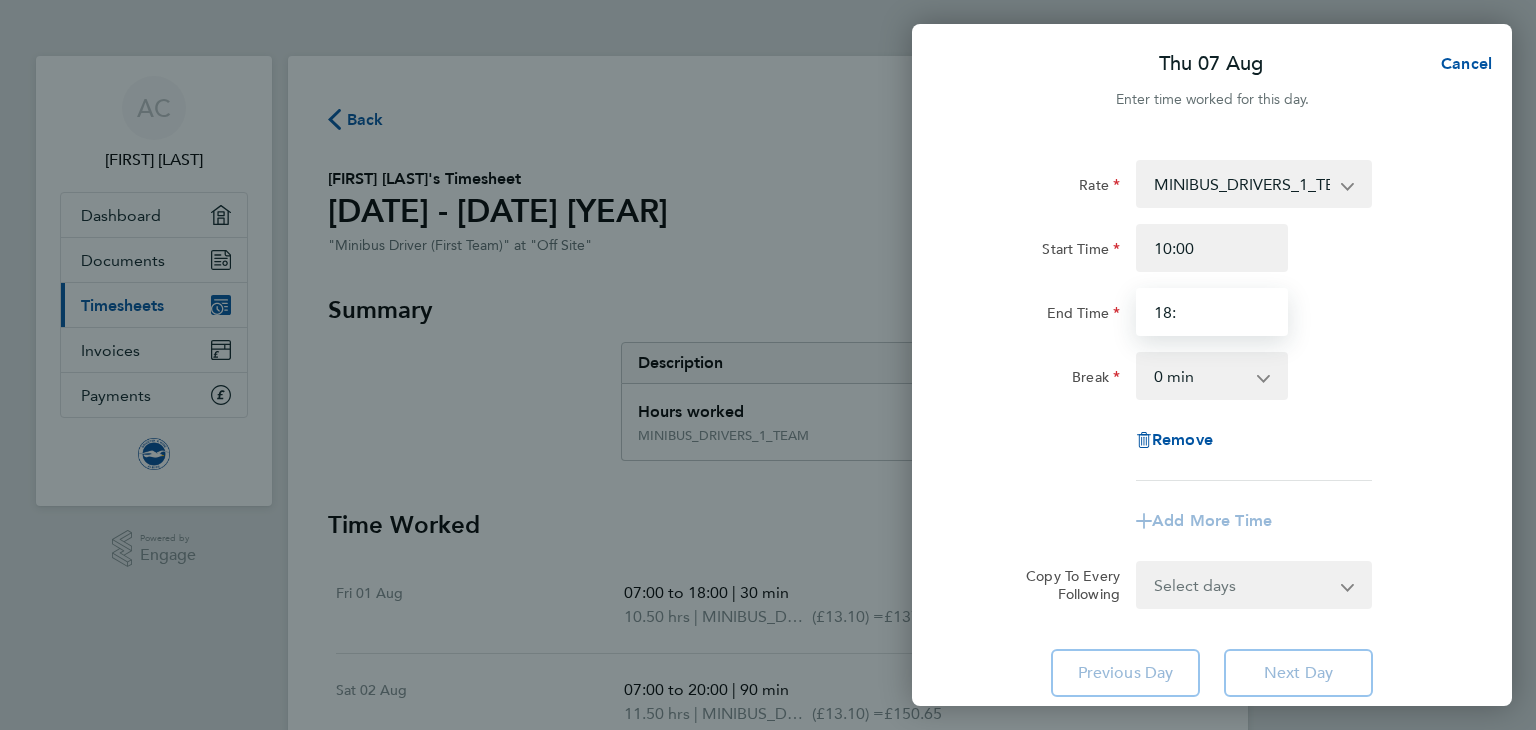 type on "18:30" 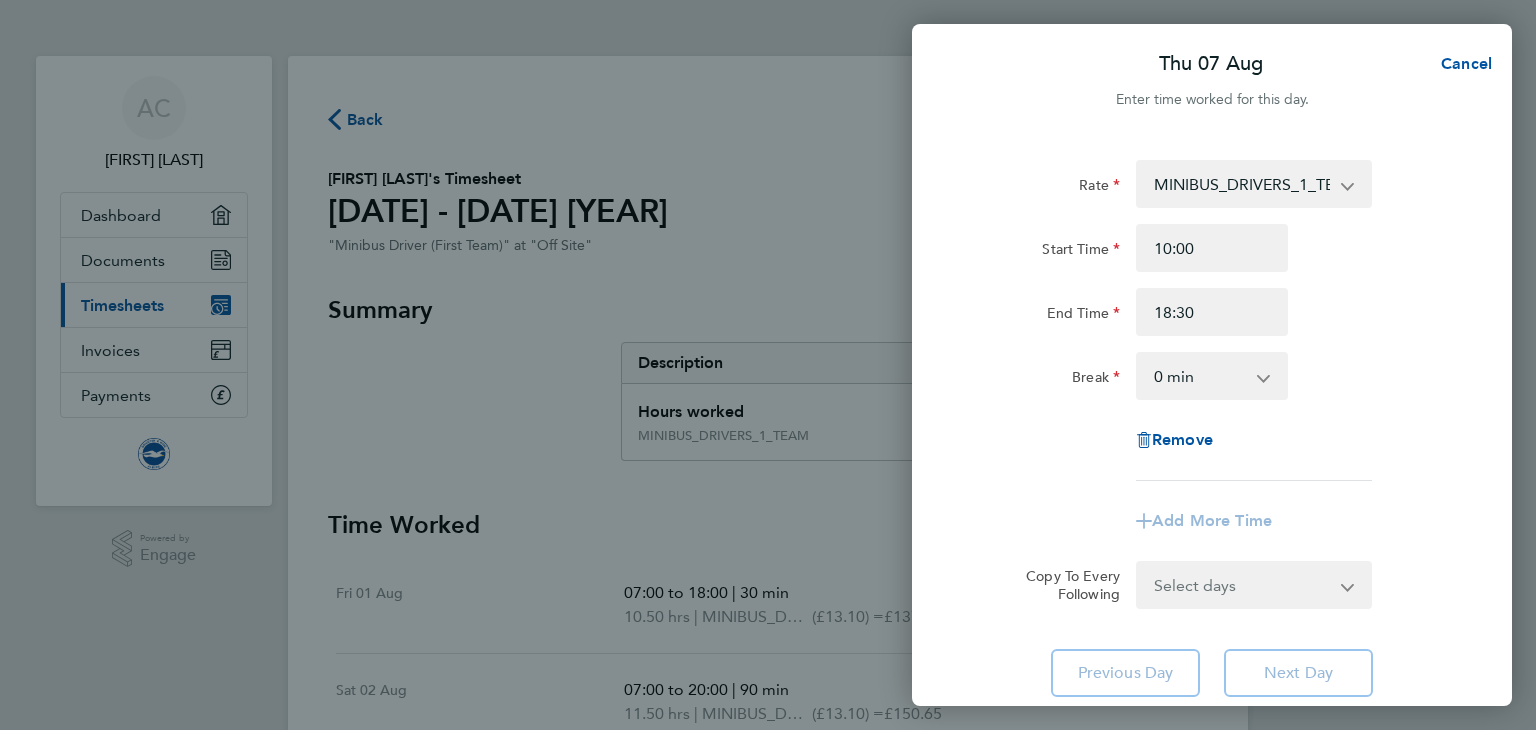 click on "Rate  MINIBUS_DRIVERS_1_TEAM - 13.10
Start Time [TIME] End Time [TIME] Break  0 min   15 min   30 min   45 min   60 min   75 min   90 min
Remove
Add More Time  Copy To Every Following  Select days   Day   Weekday (Mon-Fri)   Weekend (Sat-Sun)   Monday   Tuesday   Wednesday   Thursday   Friday   Saturday   Sunday
Previous Day   Next Day" 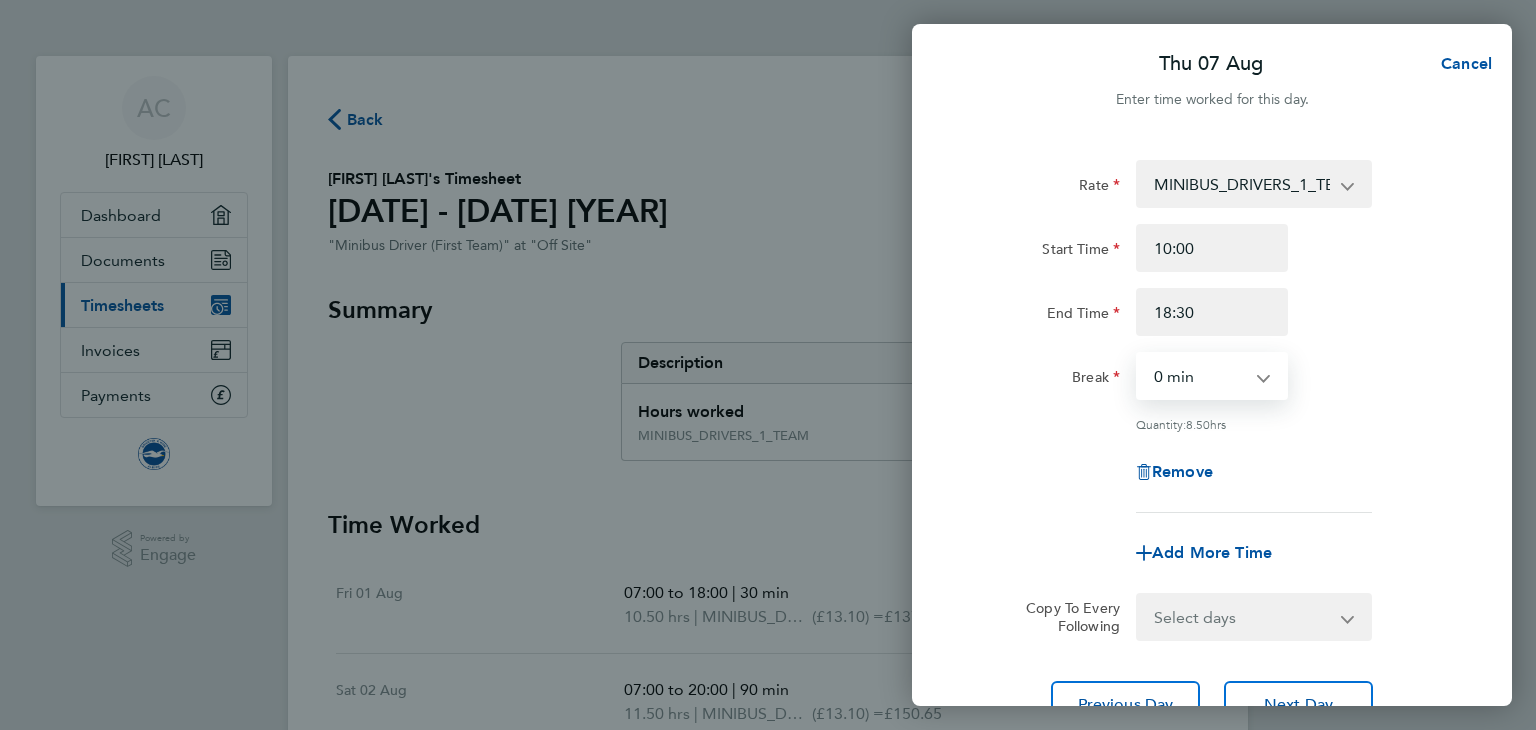 click on "0 min   15 min   30 min   45 min   60 min   75 min   90 min" at bounding box center (1200, 376) 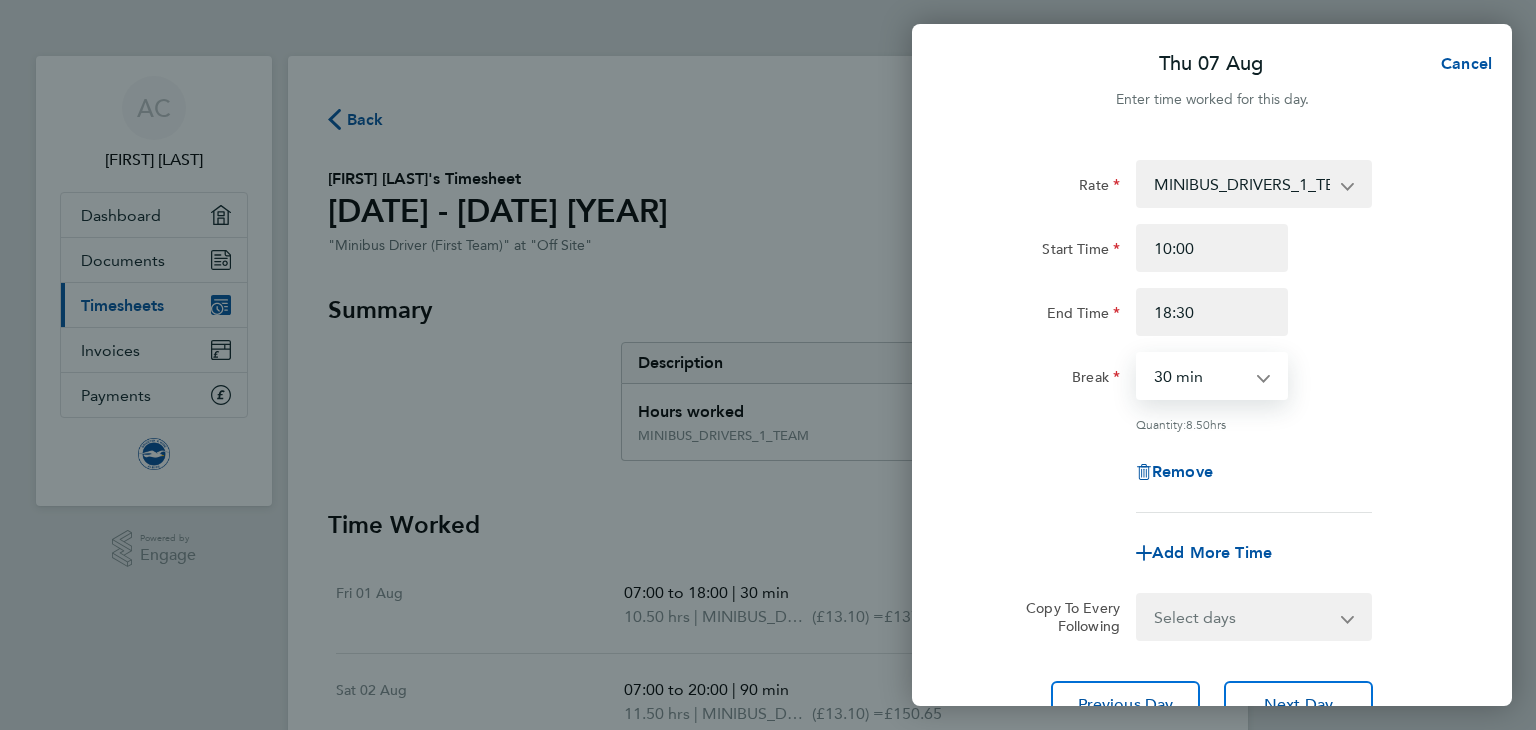 click on "0 min   15 min   30 min   45 min   60 min   75 min   90 min" at bounding box center [1200, 376] 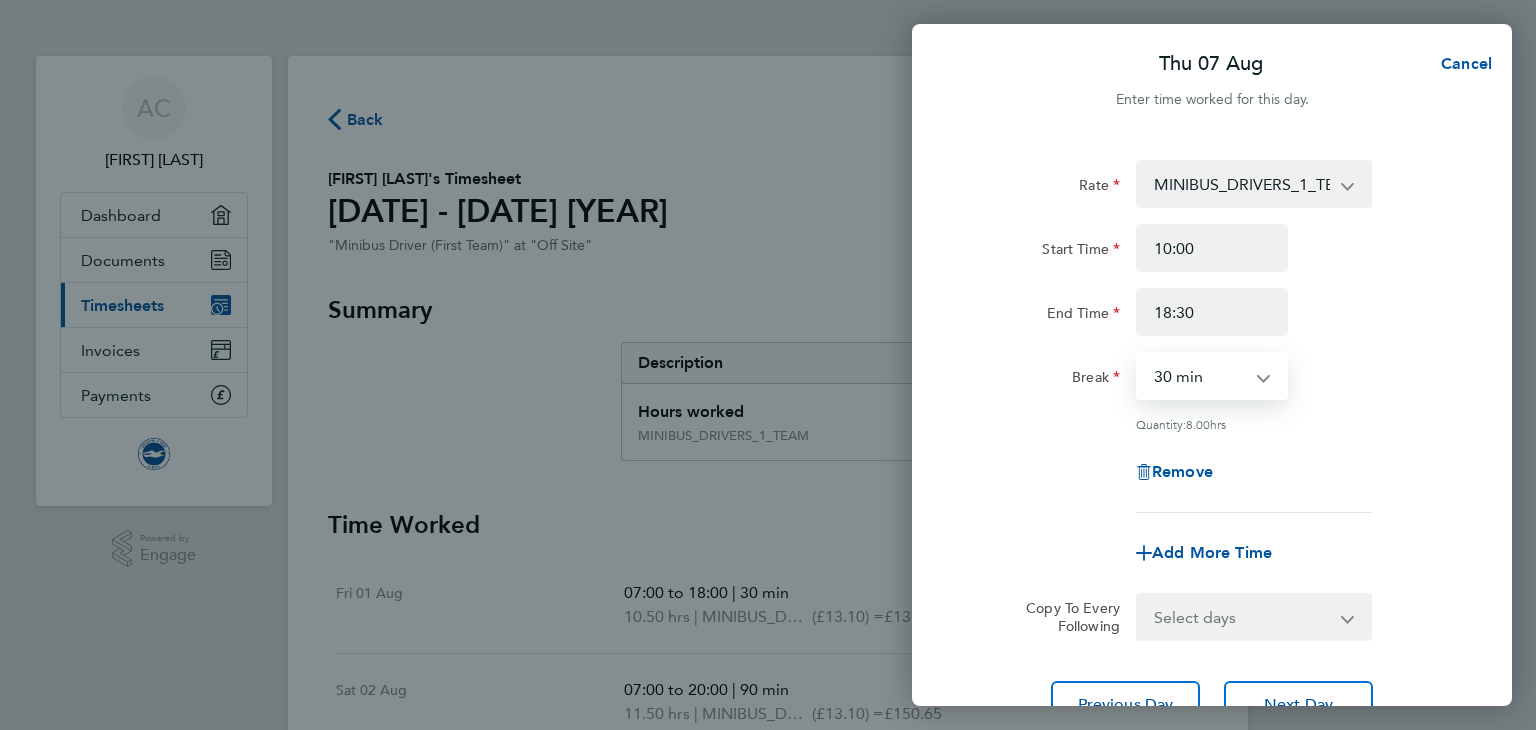 click on "Rate" 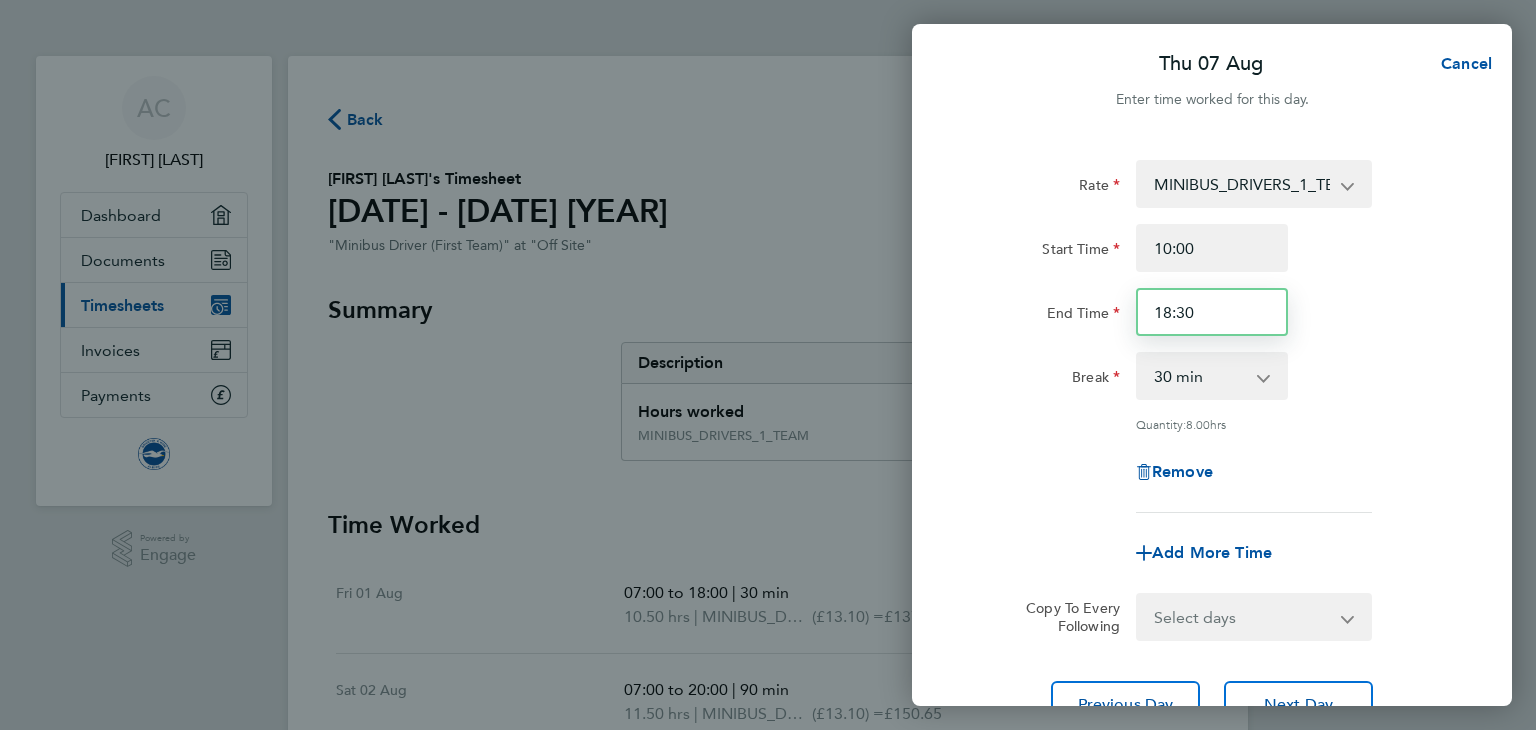 click on "18:30" at bounding box center [1212, 312] 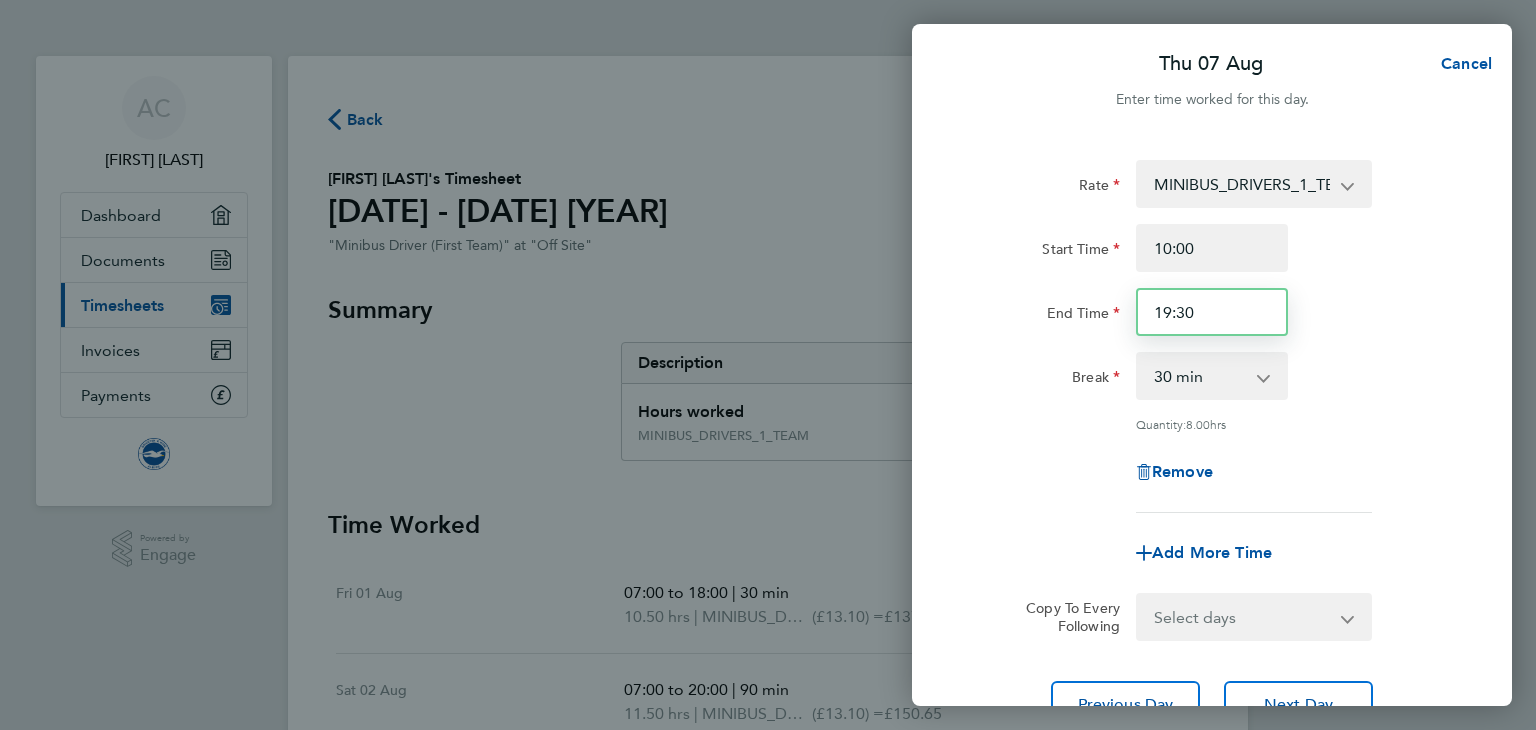 type on "19:30" 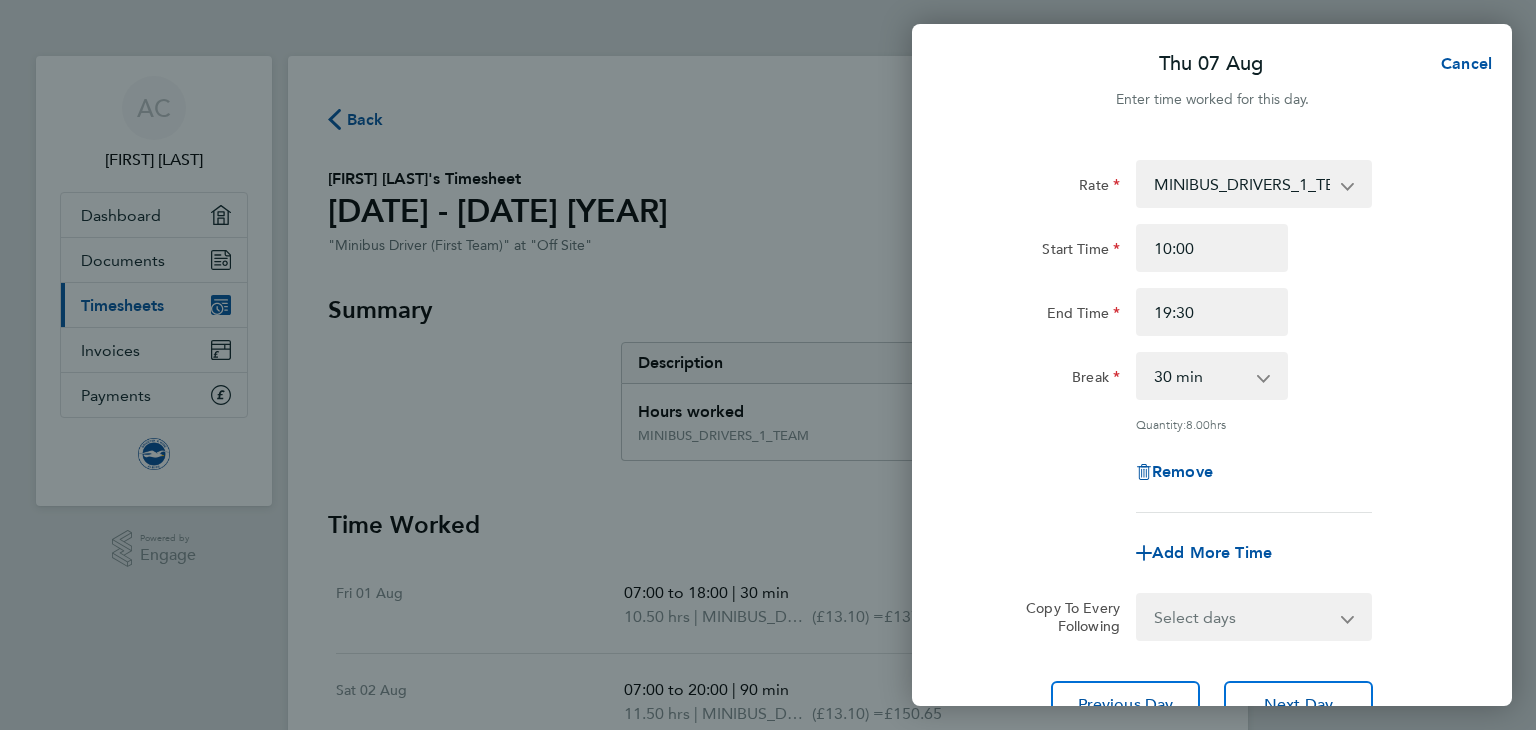 click on "Rate  MINIBUS_DRIVERS_1_TEAM - 13.10
Start Time [TIME] End Time [TIME] Break  0 min   15 min   30 min   45 min   60 min   75 min   90 min
Quantity:  8.00  hrs
Remove
Add More Time  Copy To Every Following  Select days   Day   Weekday (Mon-Fri)   Weekend (Sat-Sun)   Monday   Tuesday   Wednesday   Thursday   Friday   Saturday   Sunday
Previous Day   Next Day" 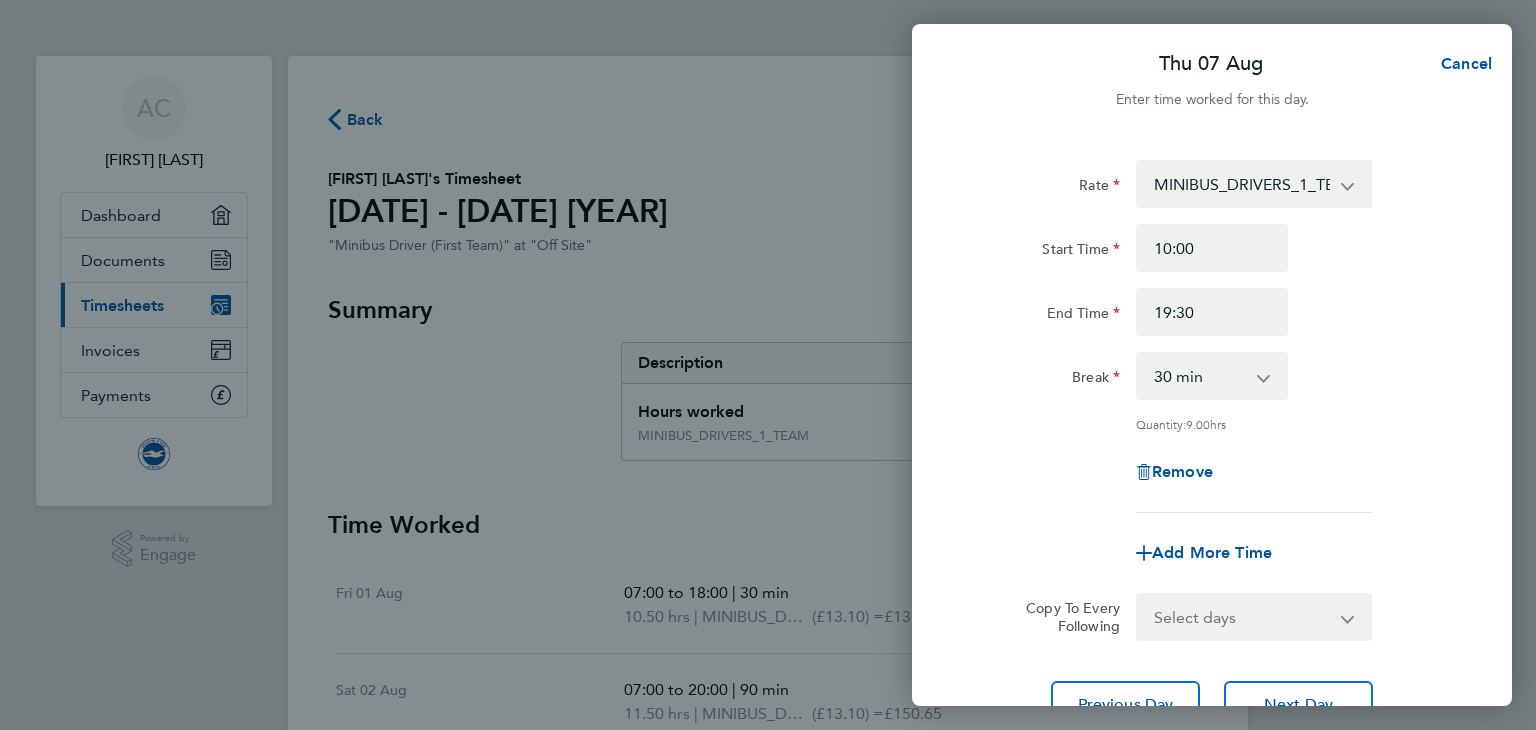 click on "Break" 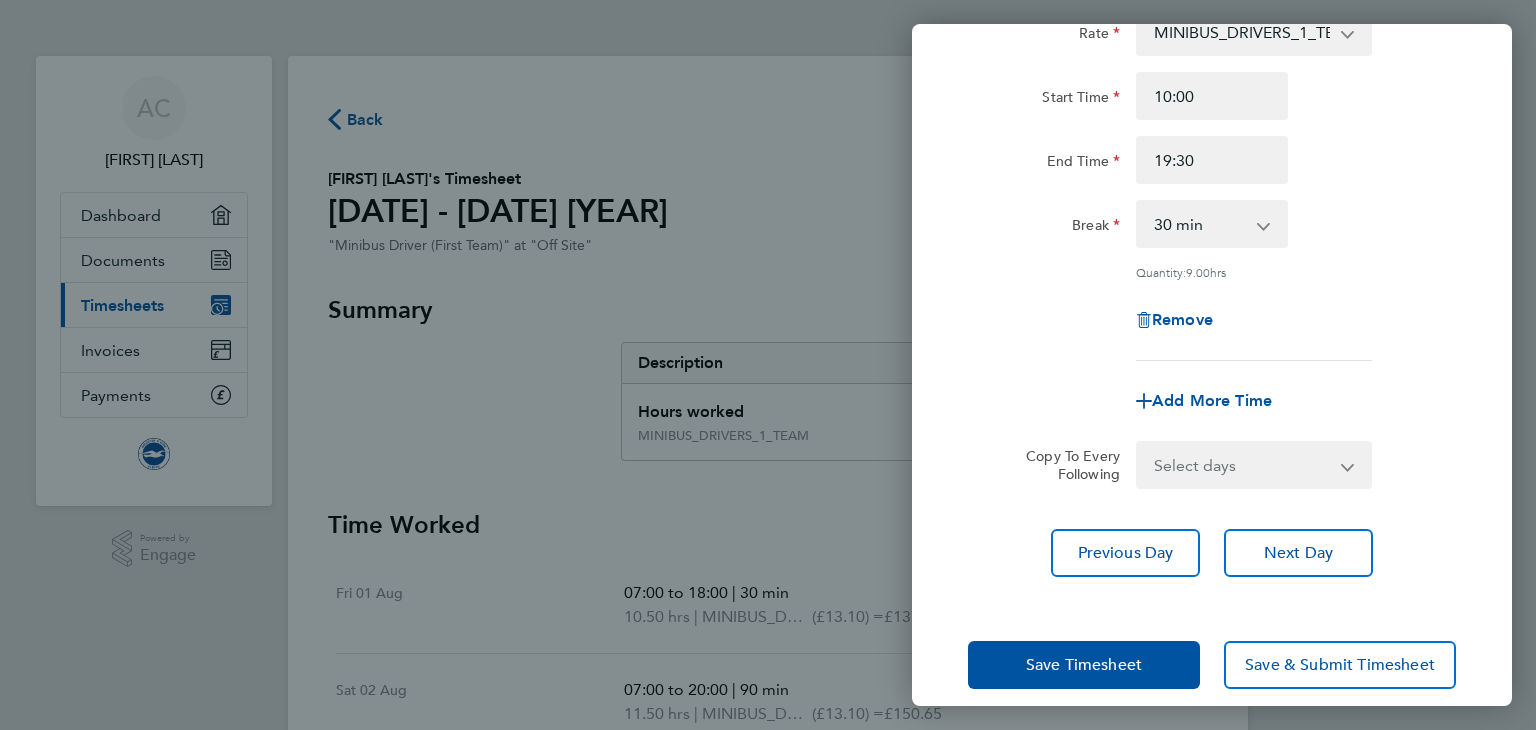 scroll, scrollTop: 172, scrollLeft: 0, axis: vertical 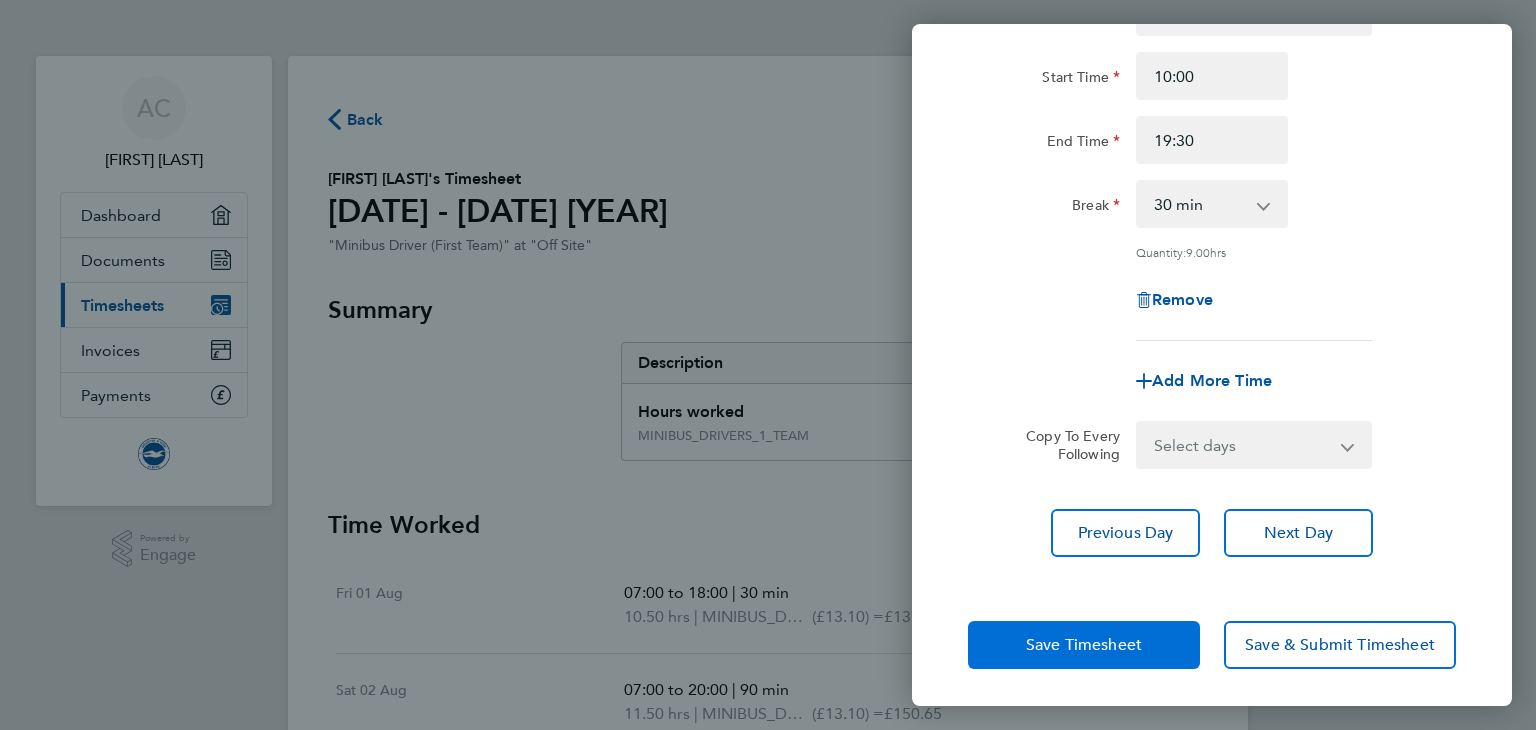 click on "Save Timesheet" 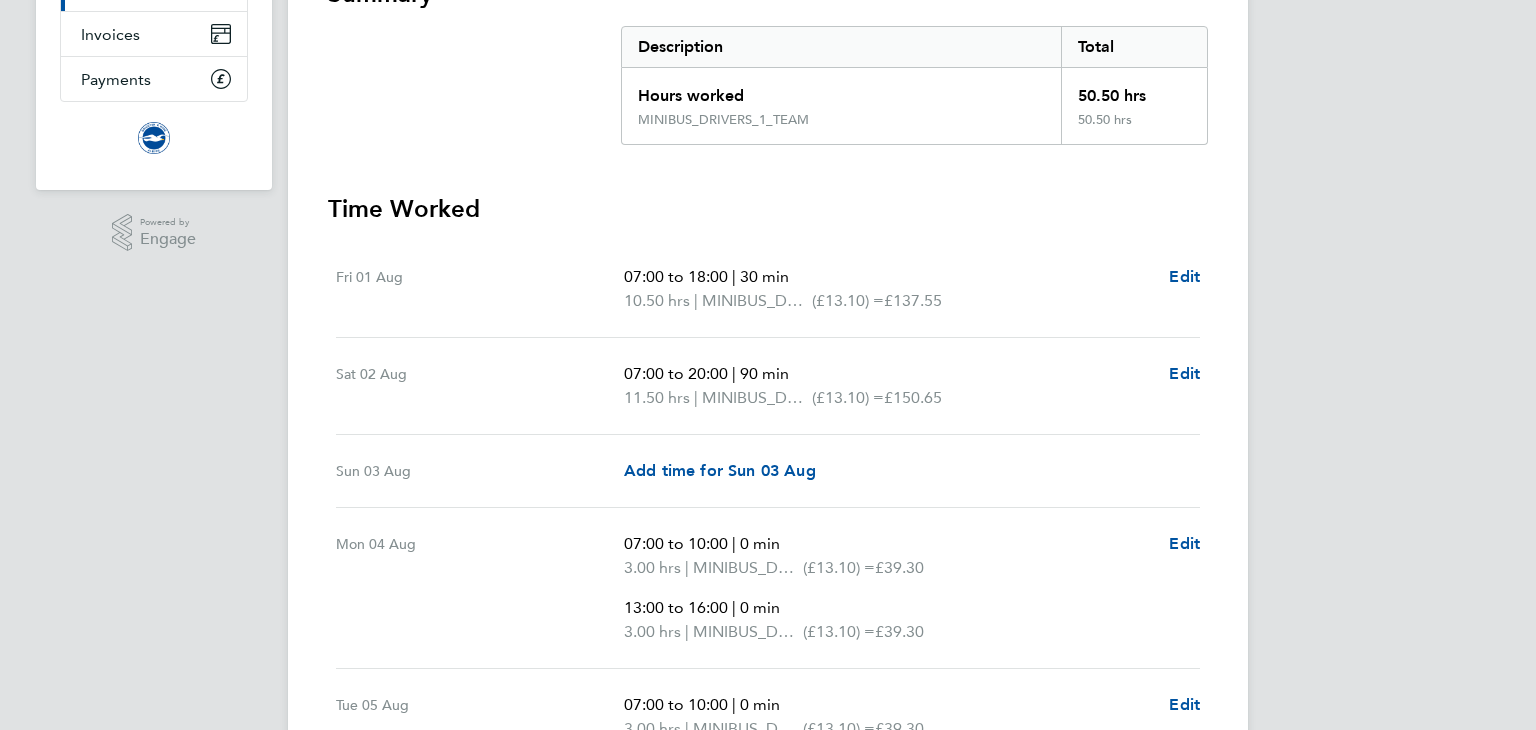 scroll, scrollTop: 240, scrollLeft: 0, axis: vertical 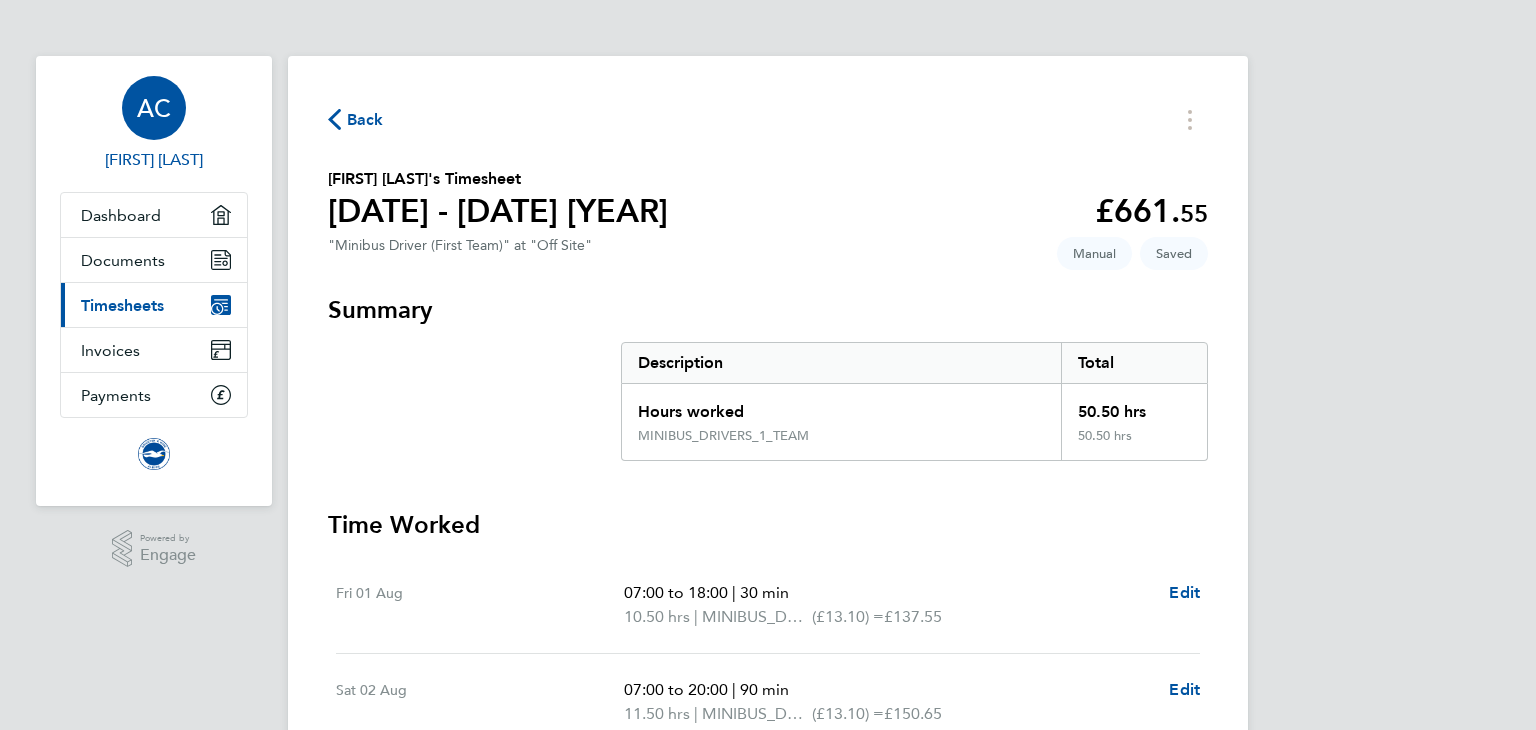 click on "AC" at bounding box center (154, 108) 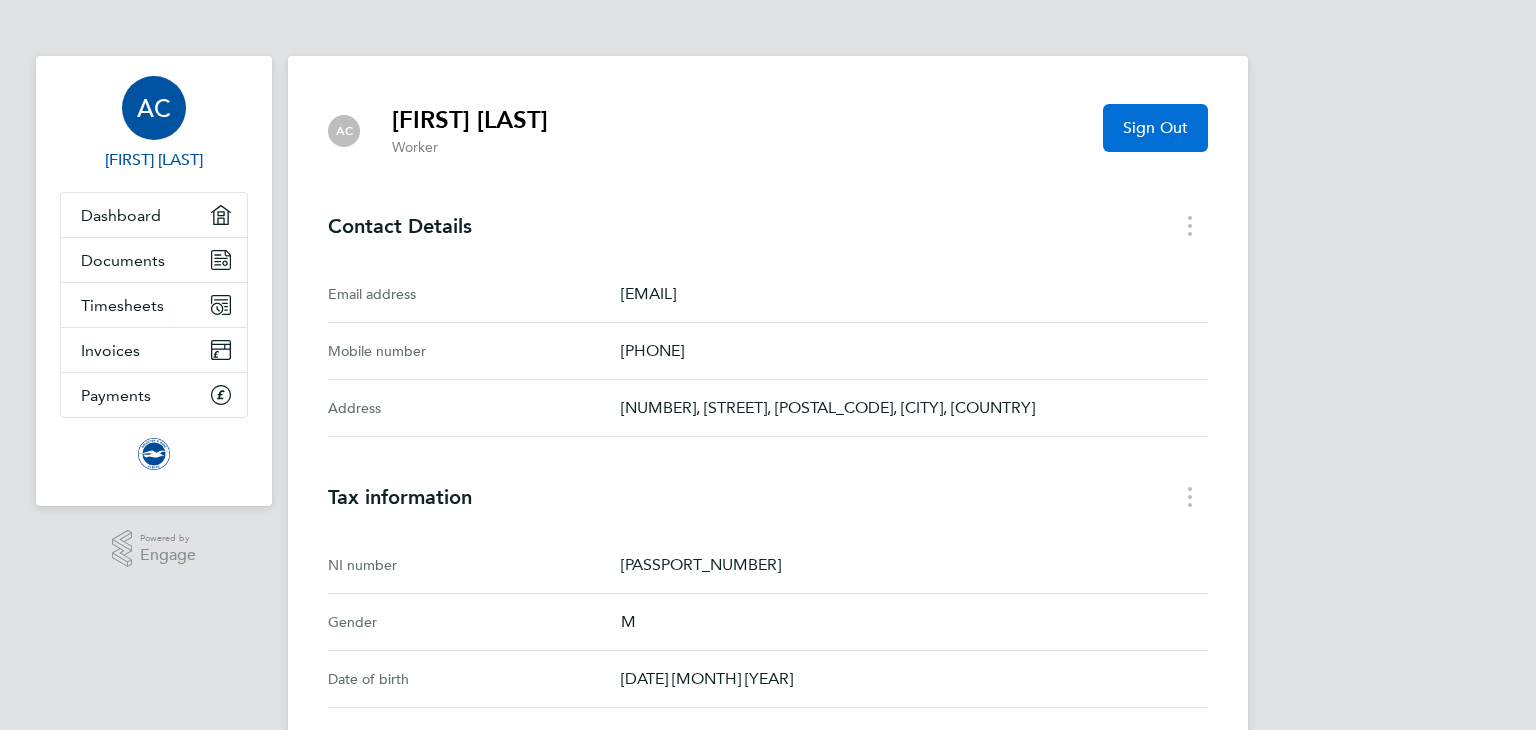 click on "Sign Out" at bounding box center (1155, 128) 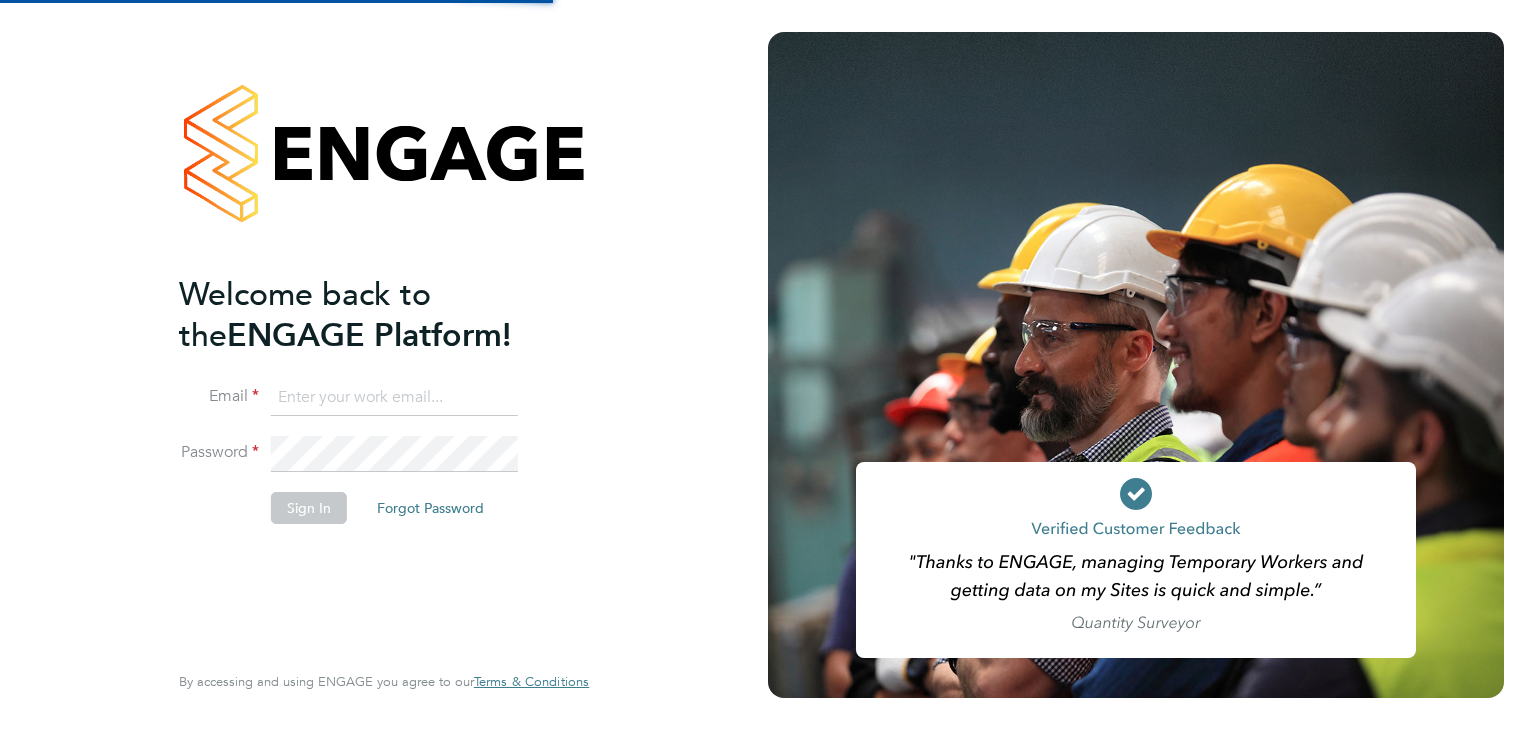 type on "[EMAIL]" 